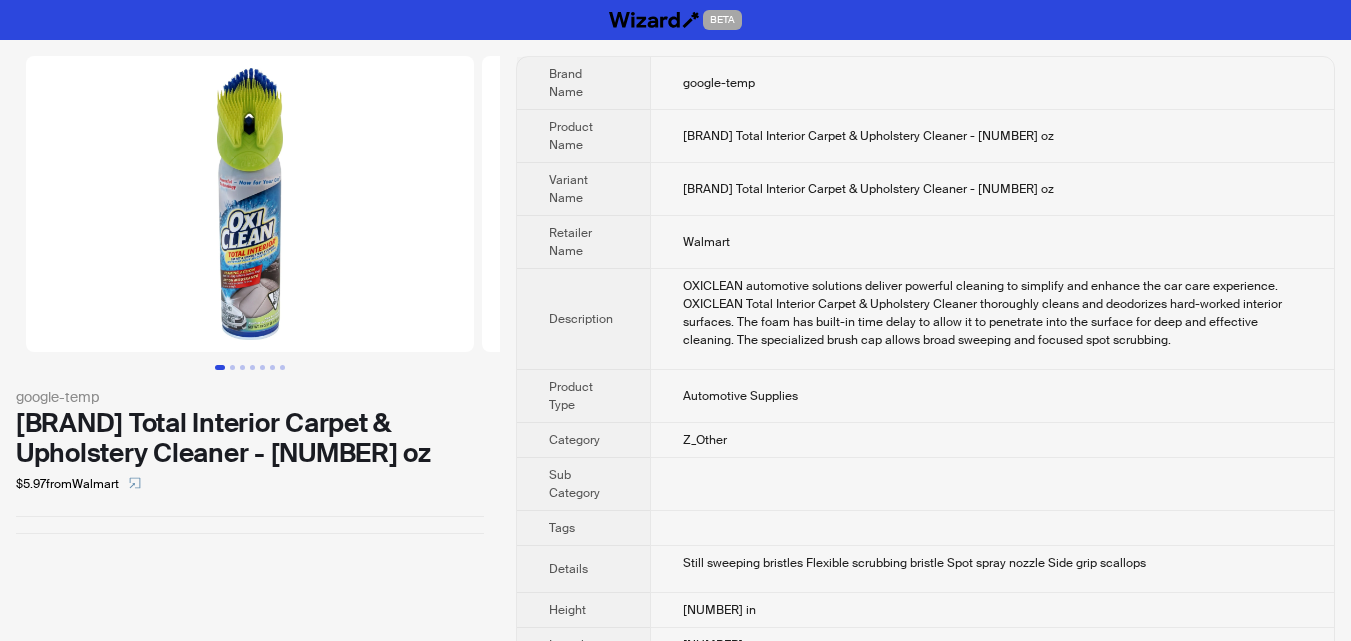 scroll, scrollTop: 0, scrollLeft: 0, axis: both 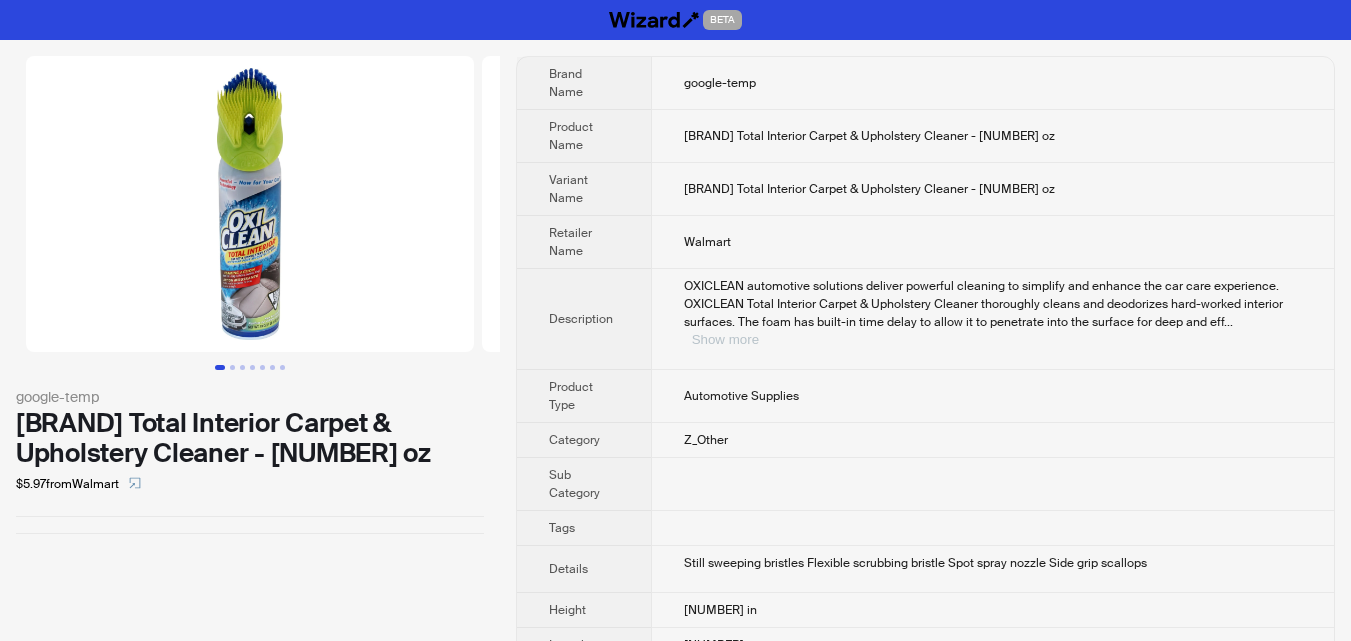 click on "Show more" at bounding box center [725, 339] 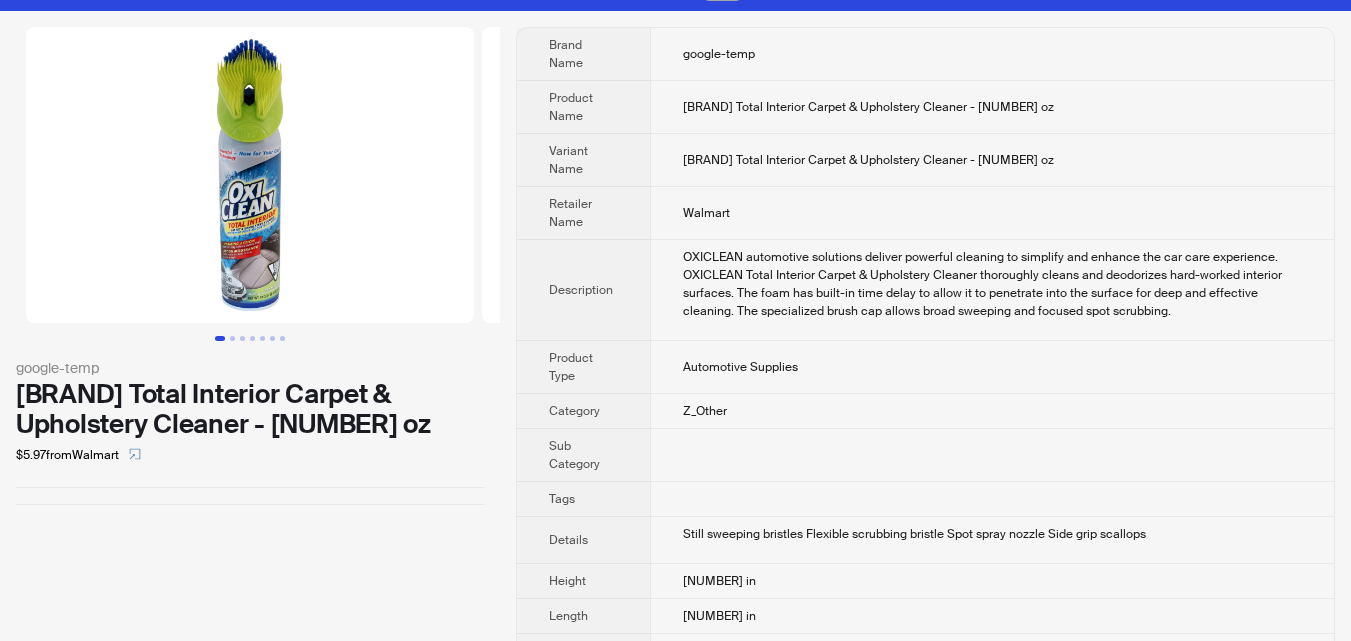 scroll, scrollTop: 0, scrollLeft: 0, axis: both 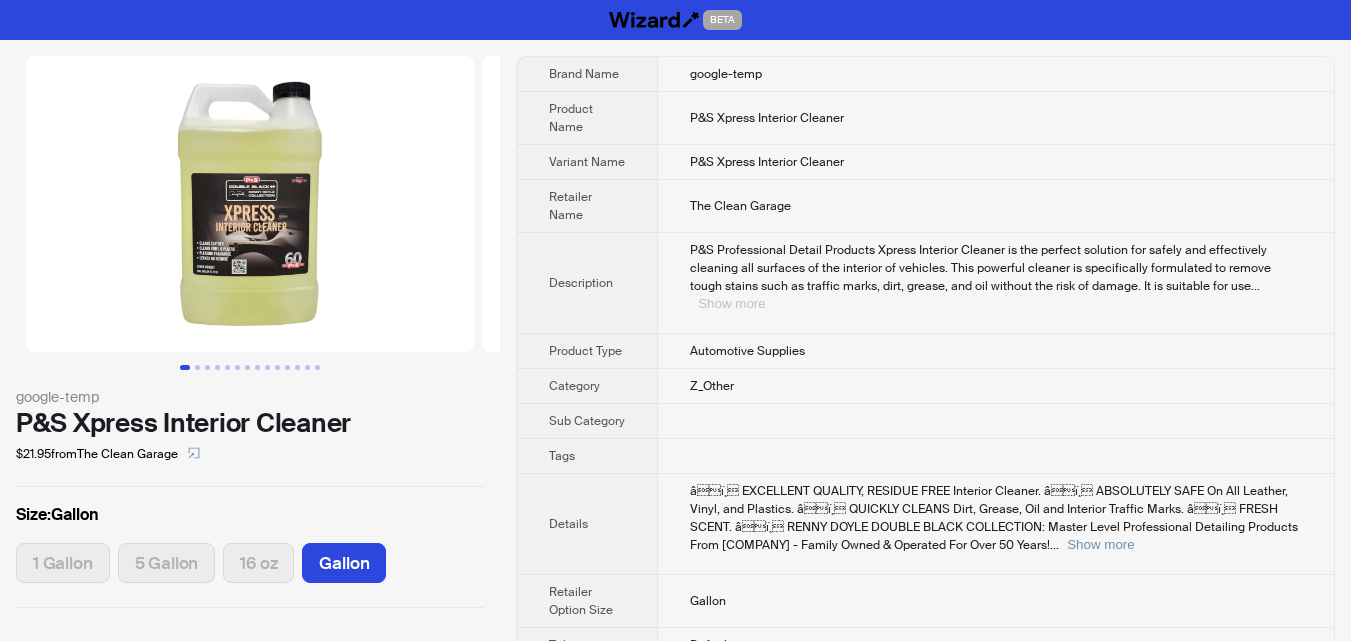click on "Show more" at bounding box center [731, 303] 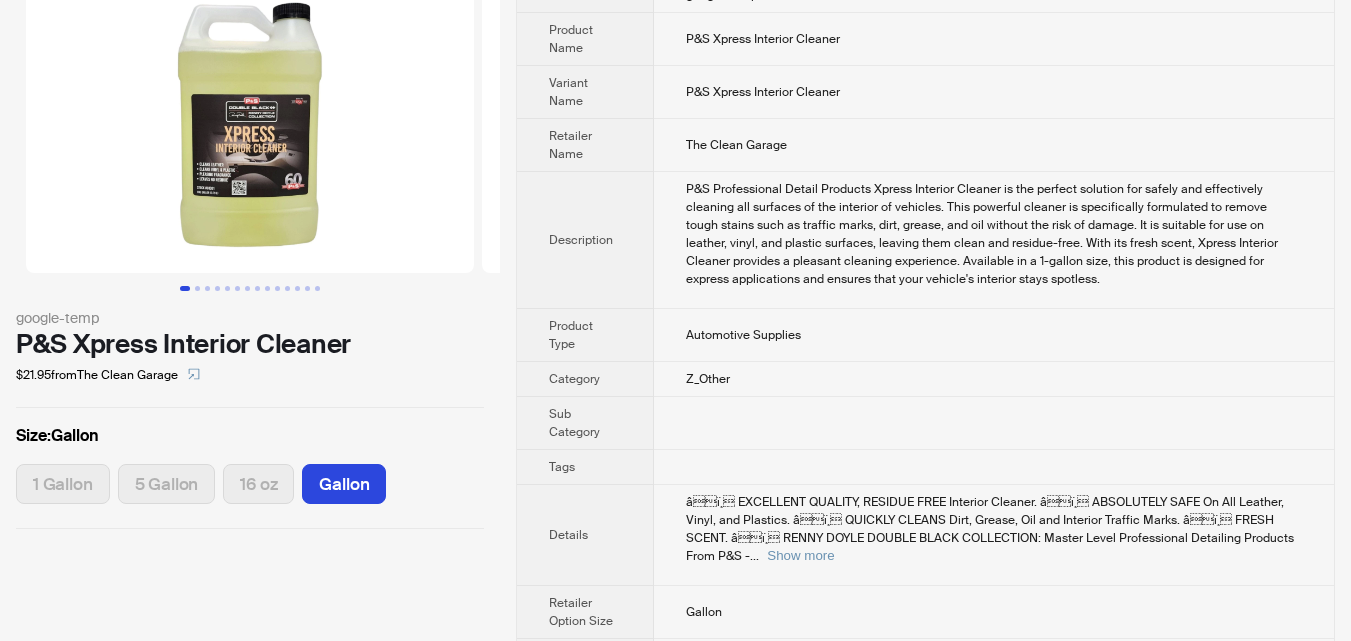 scroll, scrollTop: 110, scrollLeft: 0, axis: vertical 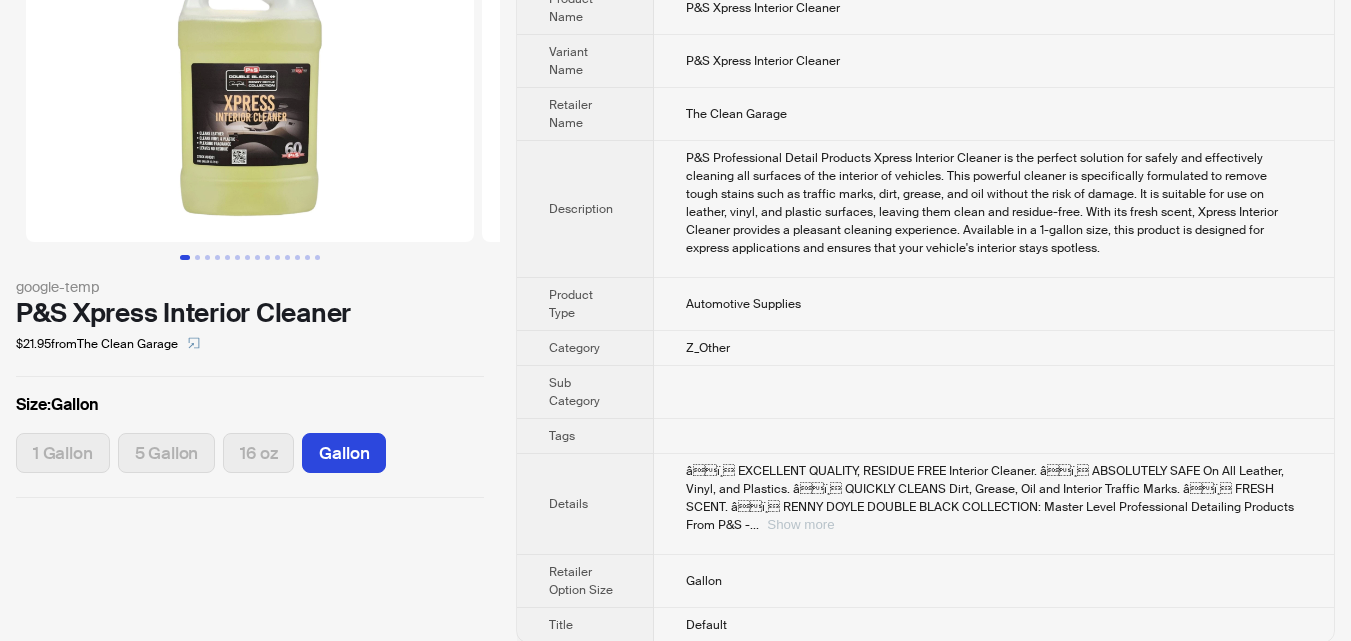 click on "Show more" at bounding box center (800, 524) 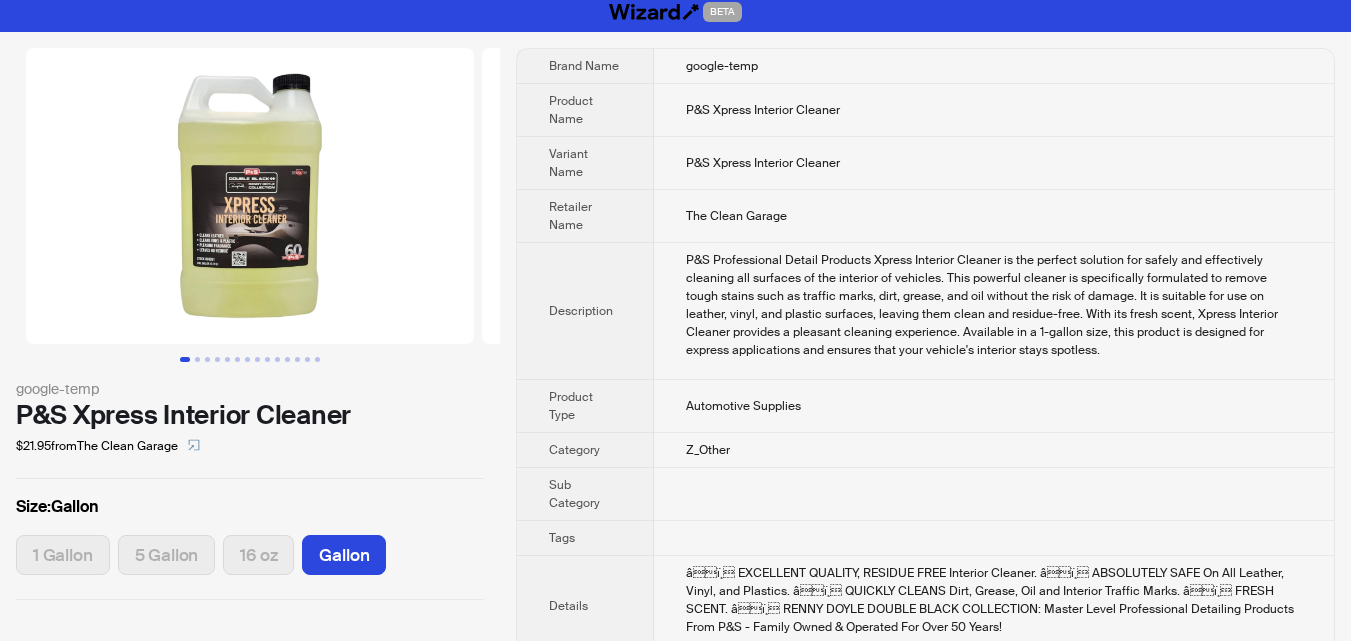 scroll, scrollTop: 0, scrollLeft: 0, axis: both 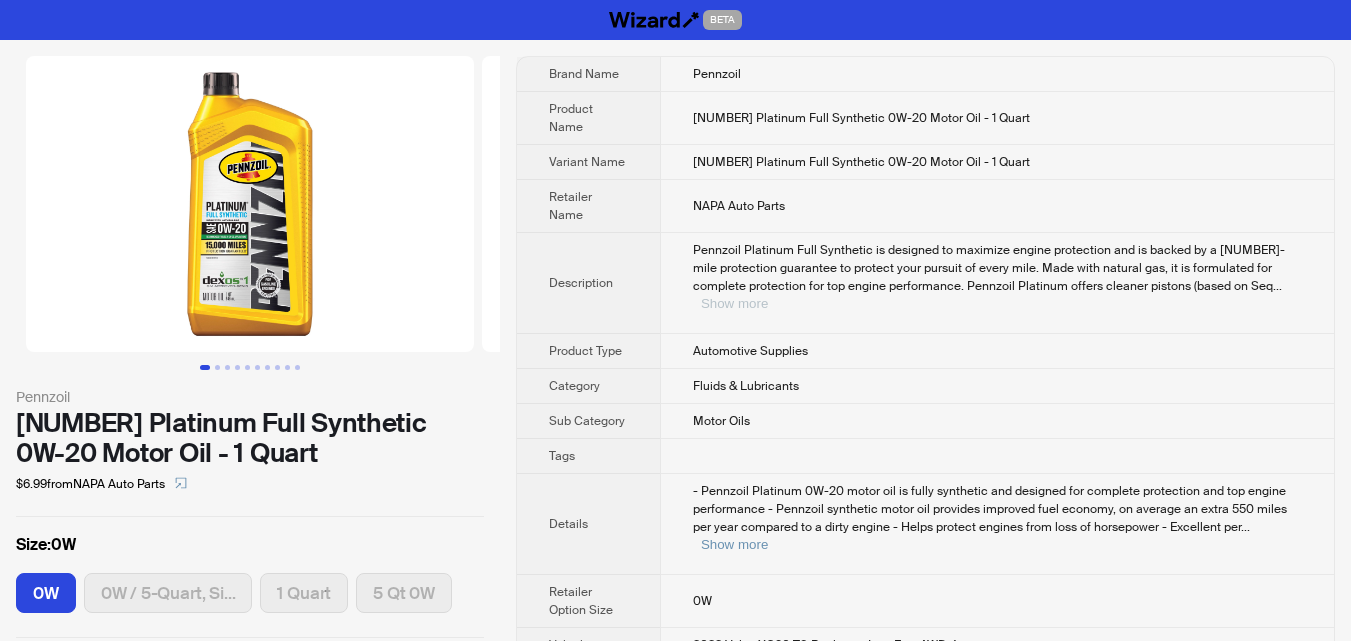 click on "Show more" at bounding box center (734, 303) 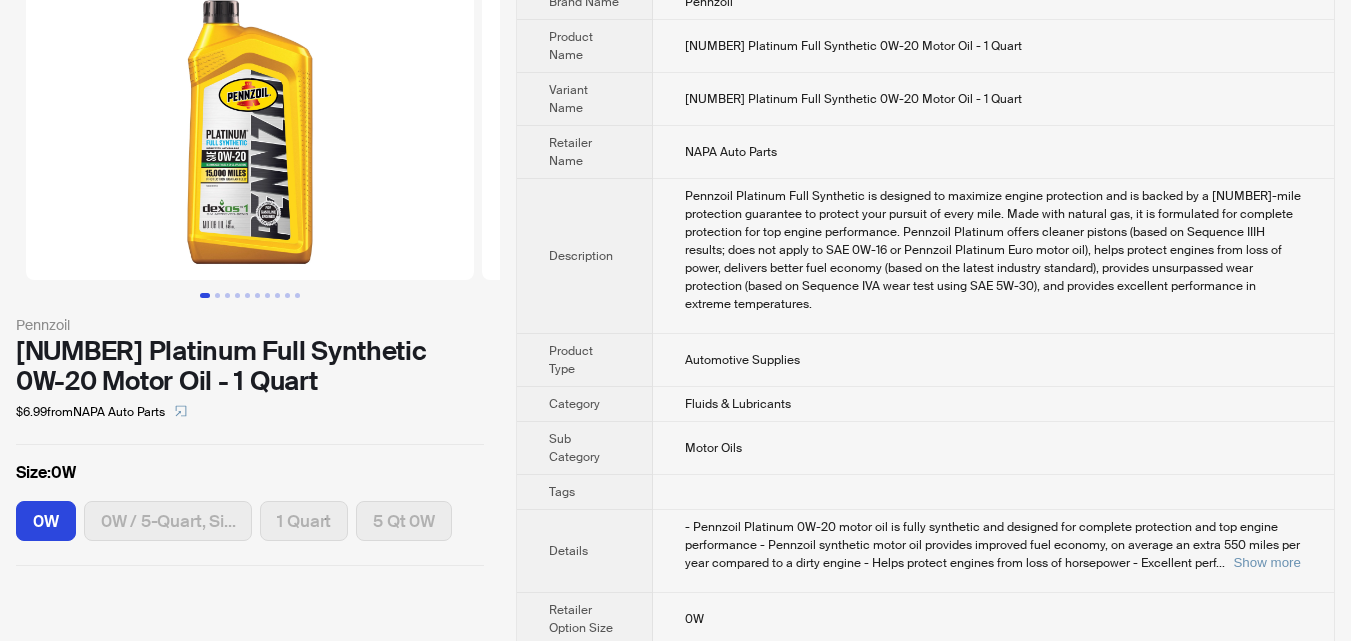 scroll, scrollTop: 100, scrollLeft: 0, axis: vertical 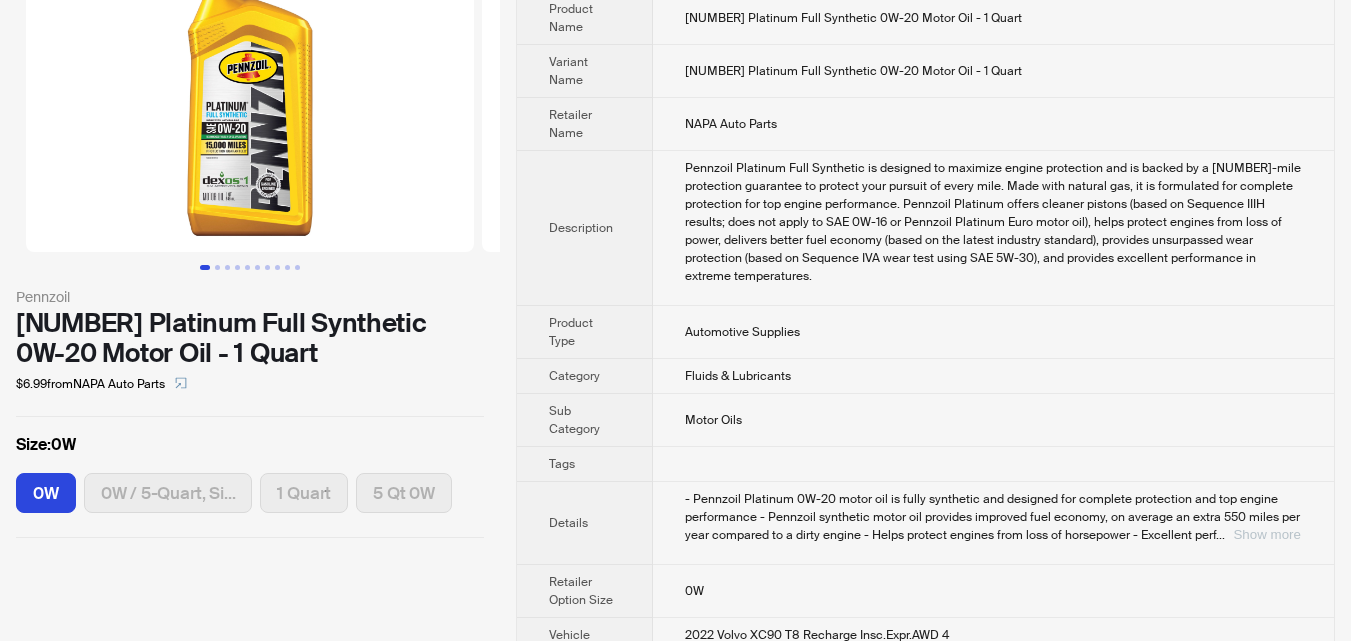 click on "Show more" at bounding box center [1266, 534] 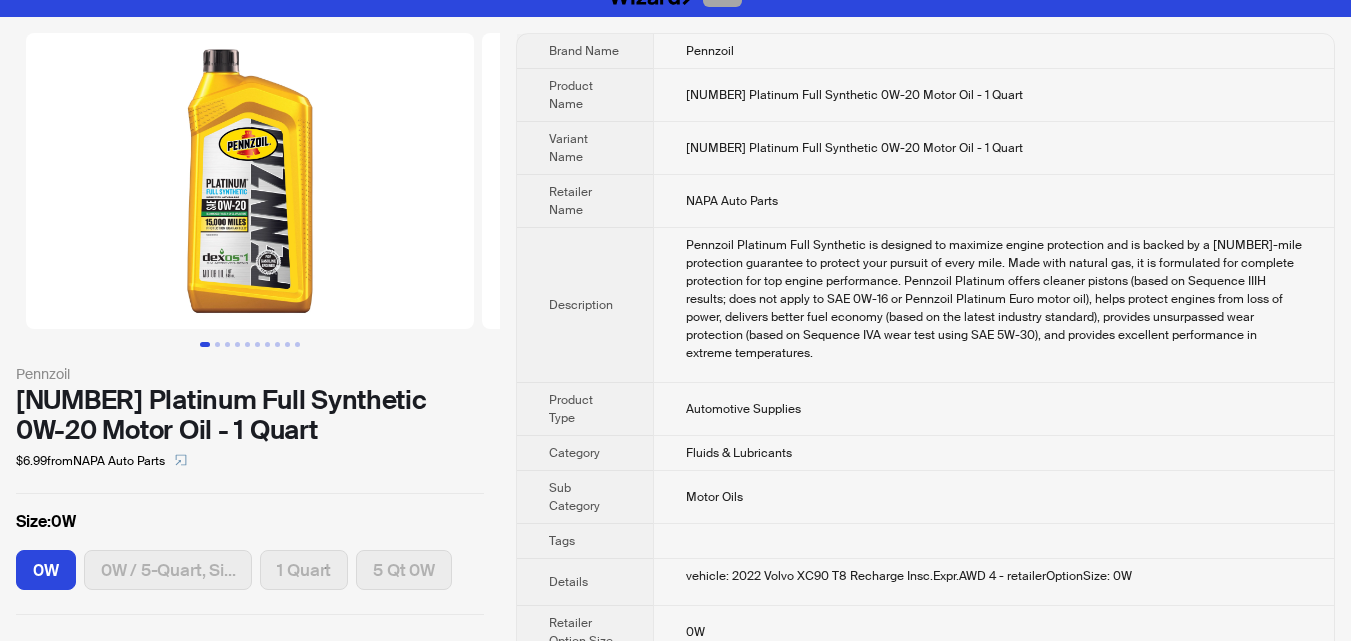 scroll, scrollTop: 0, scrollLeft: 0, axis: both 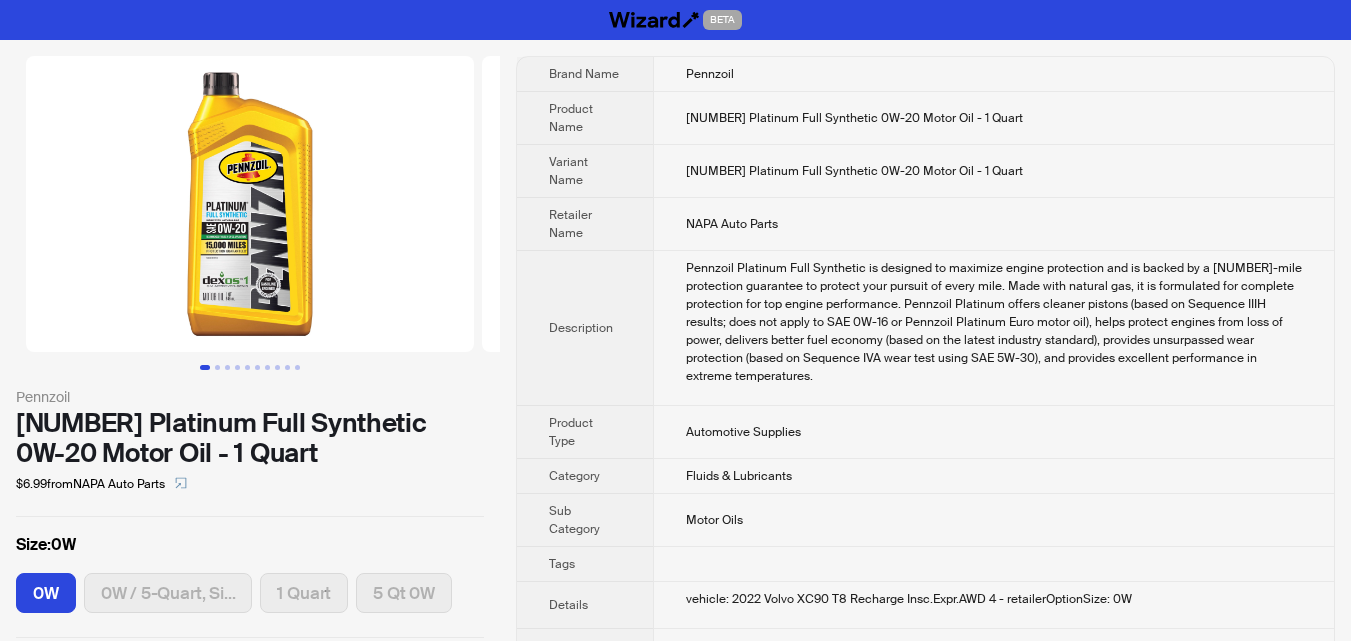drag, startPoint x: 15, startPoint y: 413, endPoint x: 438, endPoint y: 447, distance: 424.36423 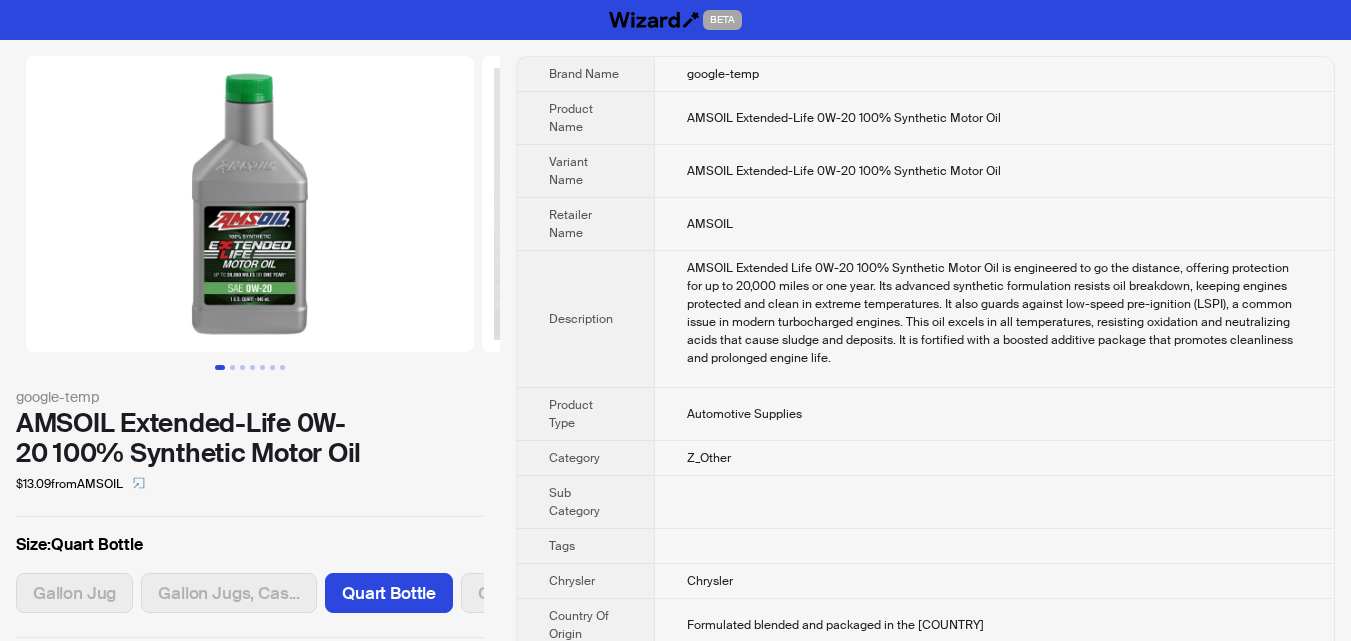 scroll, scrollTop: 0, scrollLeft: 0, axis: both 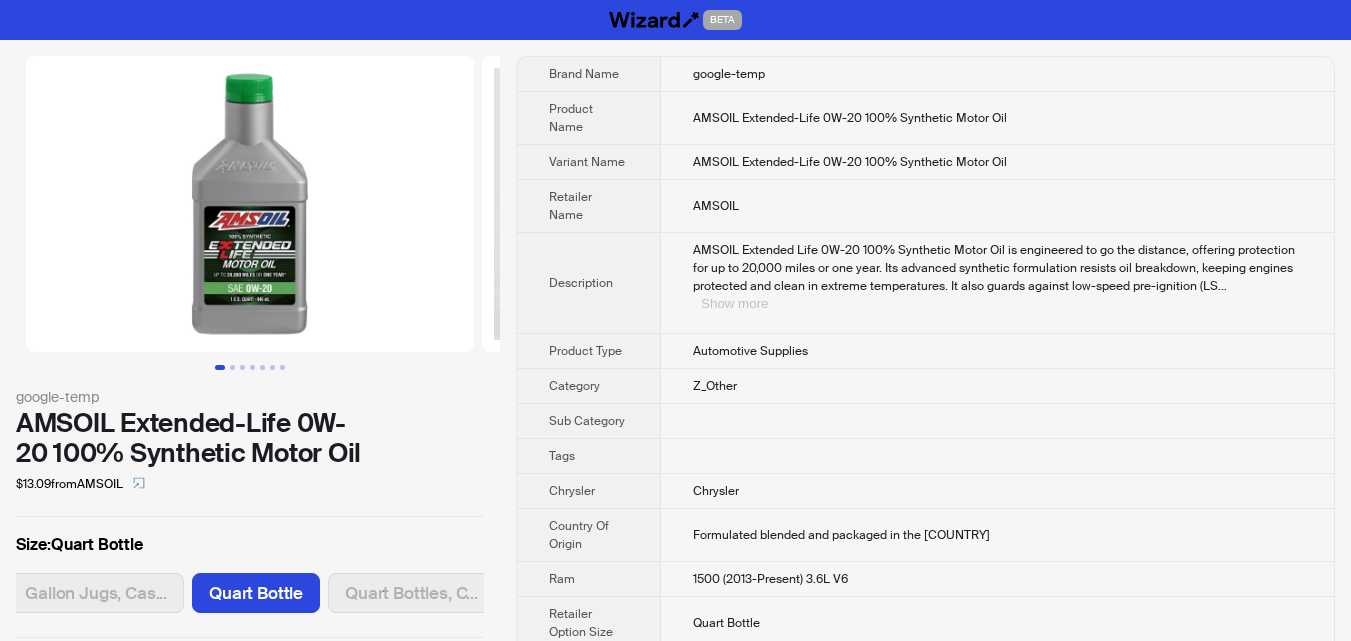 click on "Show more" at bounding box center [734, 303] 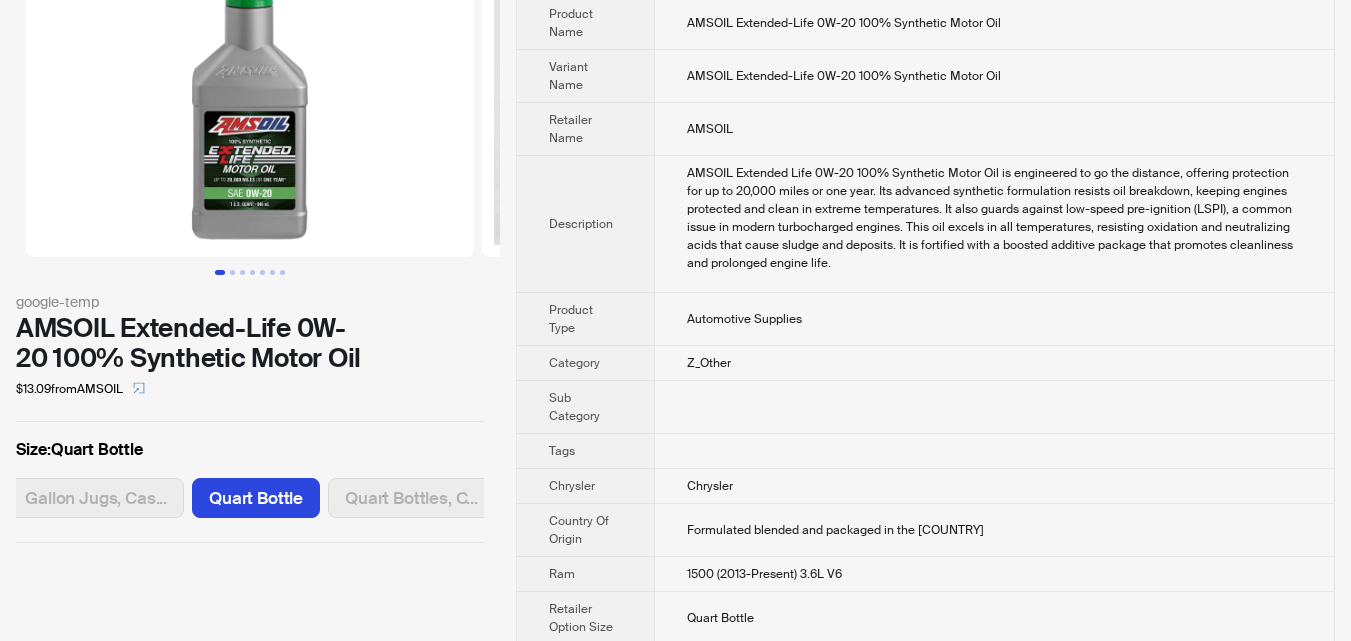 scroll, scrollTop: 67, scrollLeft: 0, axis: vertical 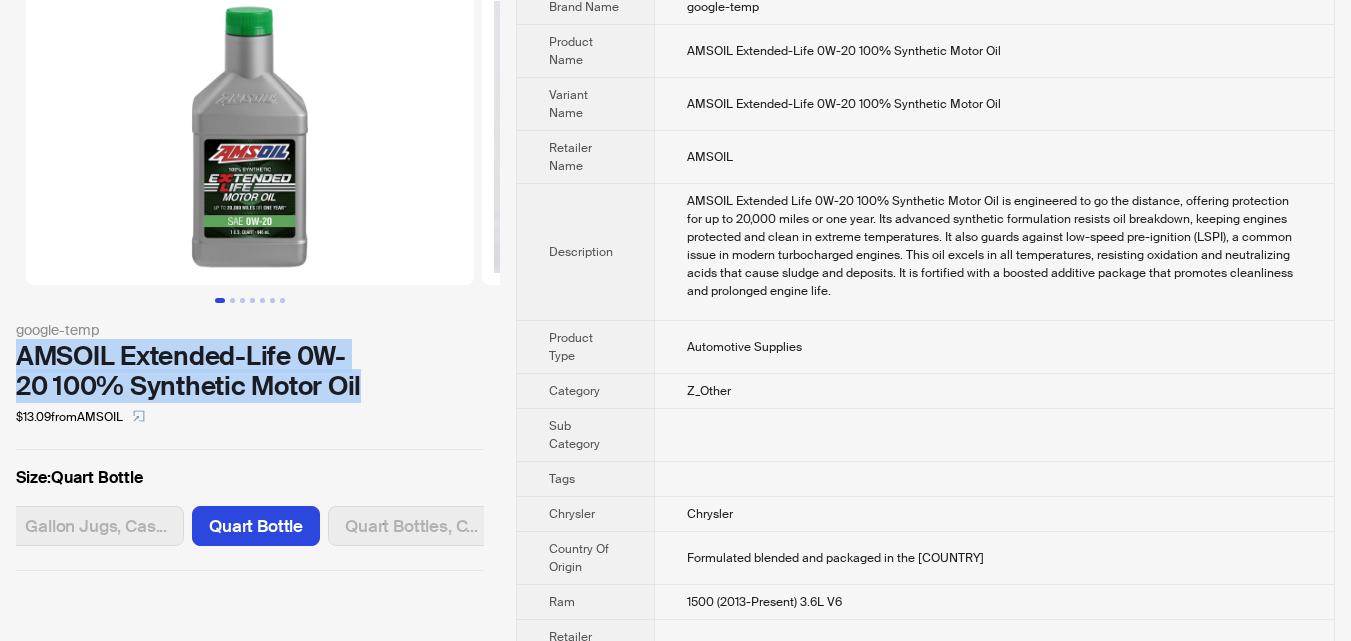 drag, startPoint x: 5, startPoint y: 343, endPoint x: 410, endPoint y: 376, distance: 406.34222 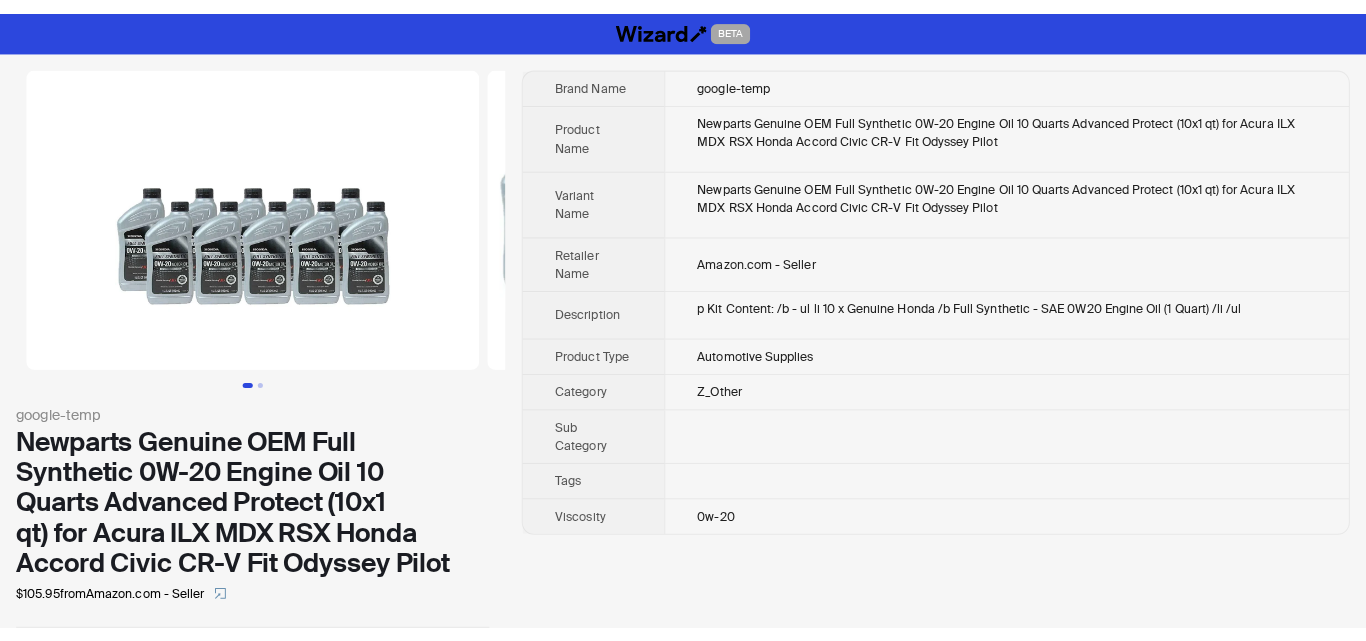 scroll, scrollTop: 0, scrollLeft: 0, axis: both 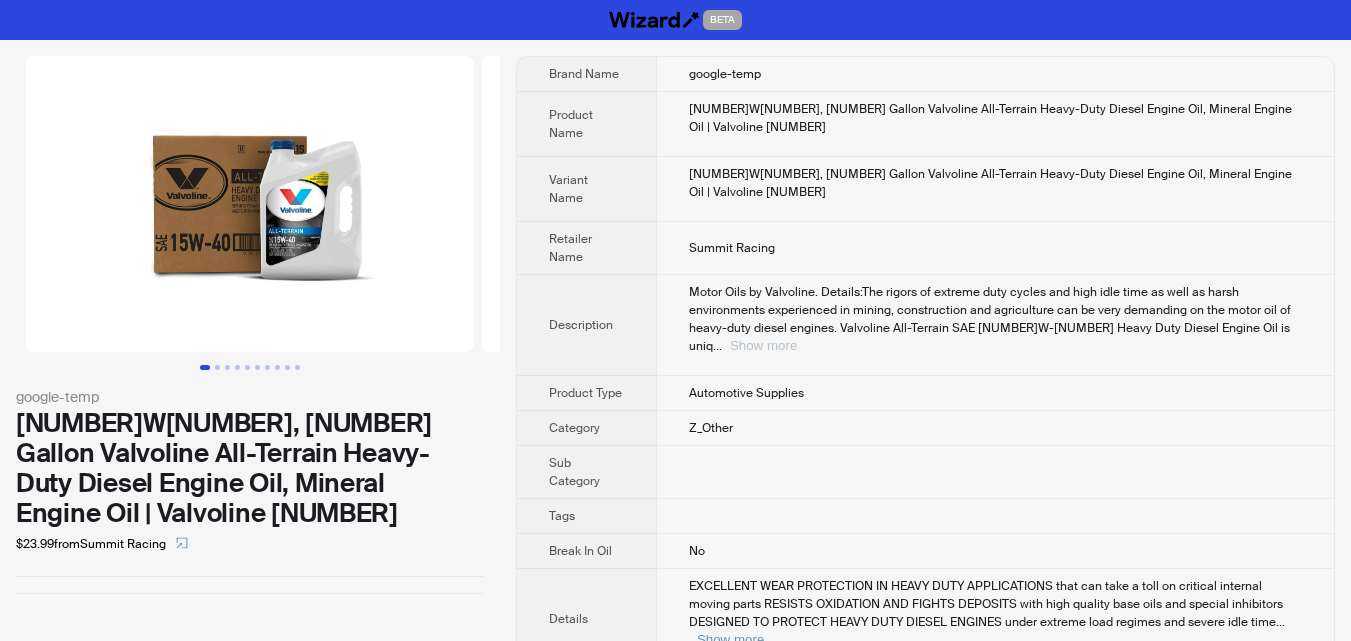 click on "Show more" at bounding box center (763, 345) 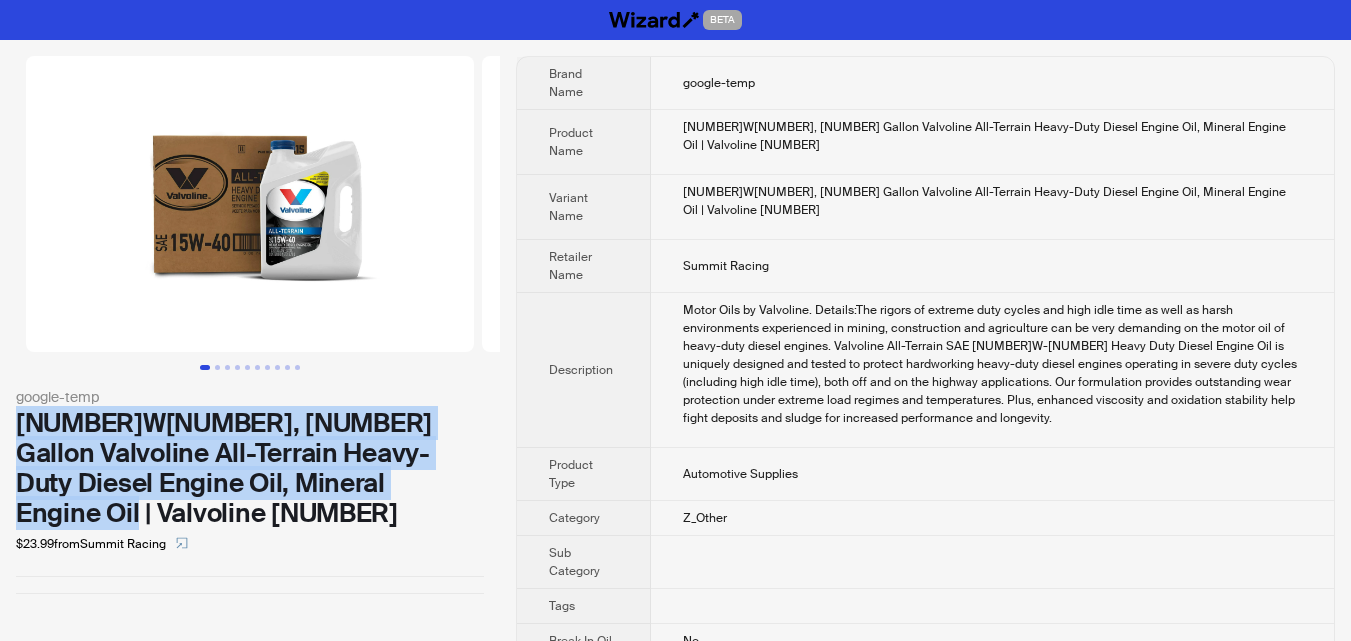 drag, startPoint x: 112, startPoint y: 436, endPoint x: 459, endPoint y: 475, distance: 349.18475 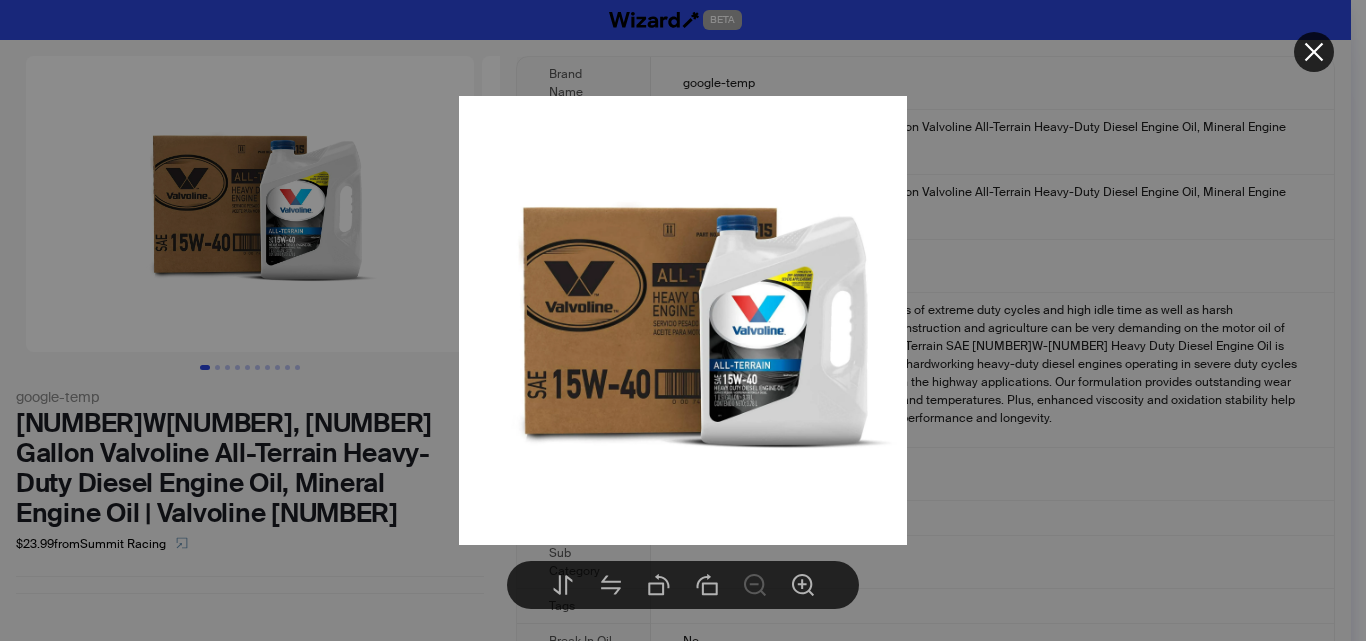 click at bounding box center (683, 320) 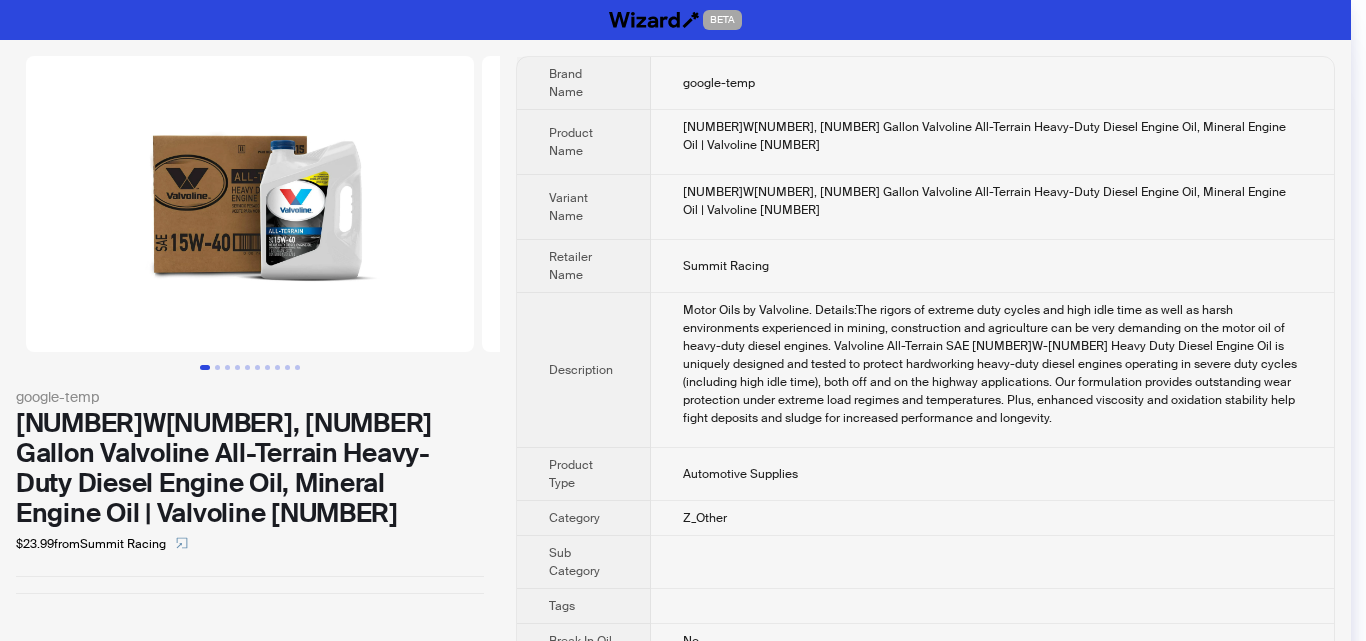 click on "BETA google-temp 15W40, 1 Gallon Valvoline All-Terrain Heavy-Duty Diesel Engine Oil, Mineral Engine Oil | Valvoline 894015 $23.99  from  Summit Racing Brand Name google-temp Product Name 15W40, 1 Gallon Valvoline All-Terrain Heavy-Duty Diesel Engine Oil, Mineral Engine Oil | Valvoline 894015 Variant Name 15W40, 1 Gallon Valvoline All-Terrain Heavy-Duty Diesel Engine Oil, Mineral Engine Oil | Valvoline 894015 Retailer Name Summit Racing Description Product Type Automotive Supplies Category Z_Other Sub Category Tags Break In Oil No Details EXCELLENT WEAR PROTECTION IN HEAVY DUTY APPLICATIONS that can take a toll on critical internal moving parts
RESISTS OXIDATION AND FIGHTS DEPOSITS with high quality base oils and special inhibitors
DESIGNED TO PROTECT HEAVY DUTY DIESEL ENGINES under extreme load regimes and severe idle time
P ... Show more Engine Oil Weight 15W40 Oil Type Mineral Part Type Engine Oil Zddp Enhanced No BETA 0 items in your cart What can I show you next?" at bounding box center (675, 467) 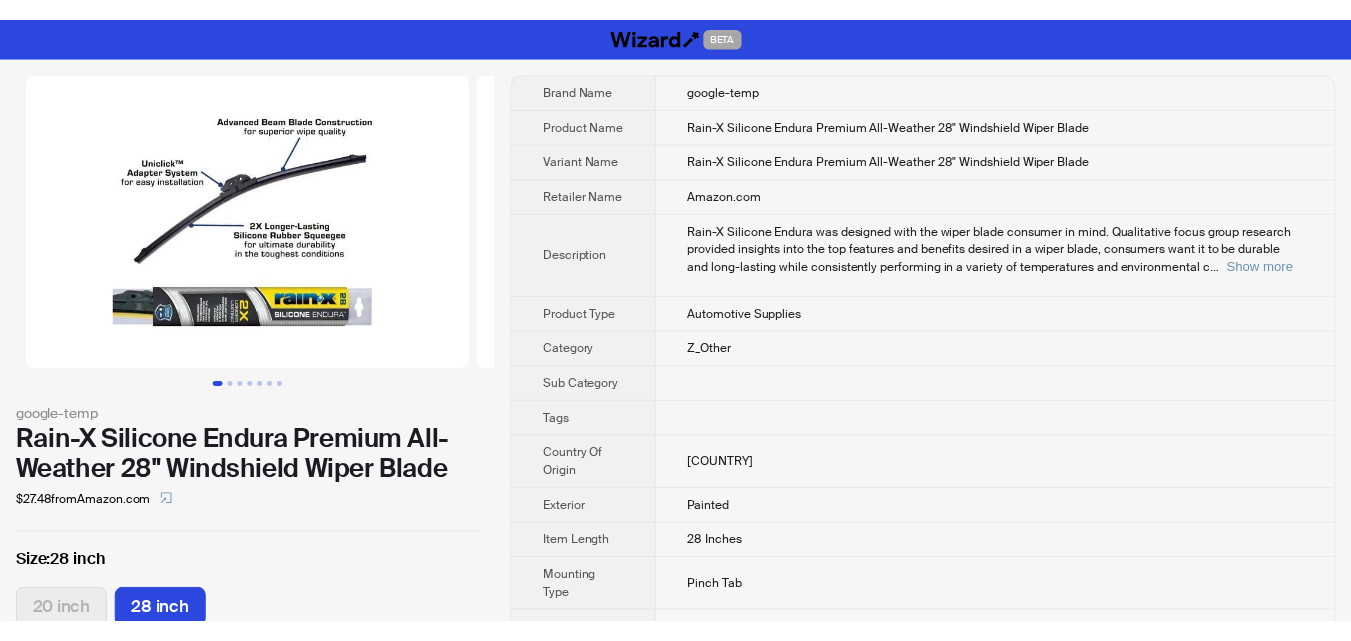 scroll, scrollTop: 0, scrollLeft: 0, axis: both 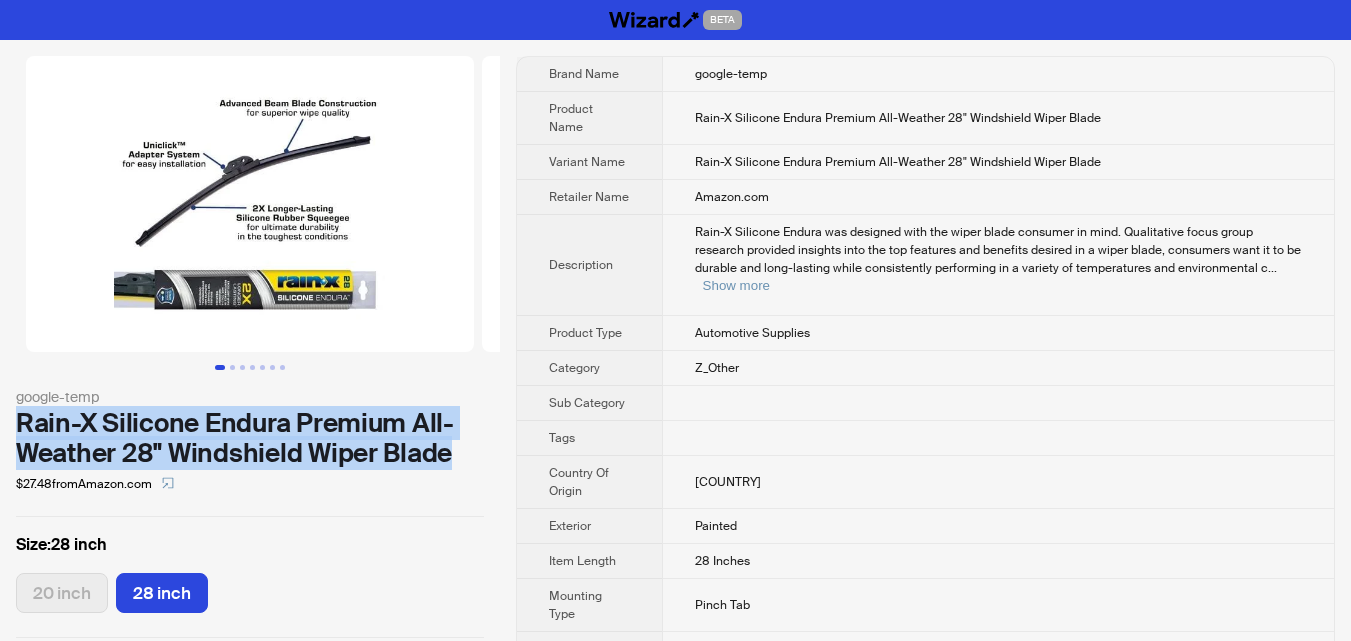 drag, startPoint x: 78, startPoint y: 429, endPoint x: 484, endPoint y: 442, distance: 406.20807 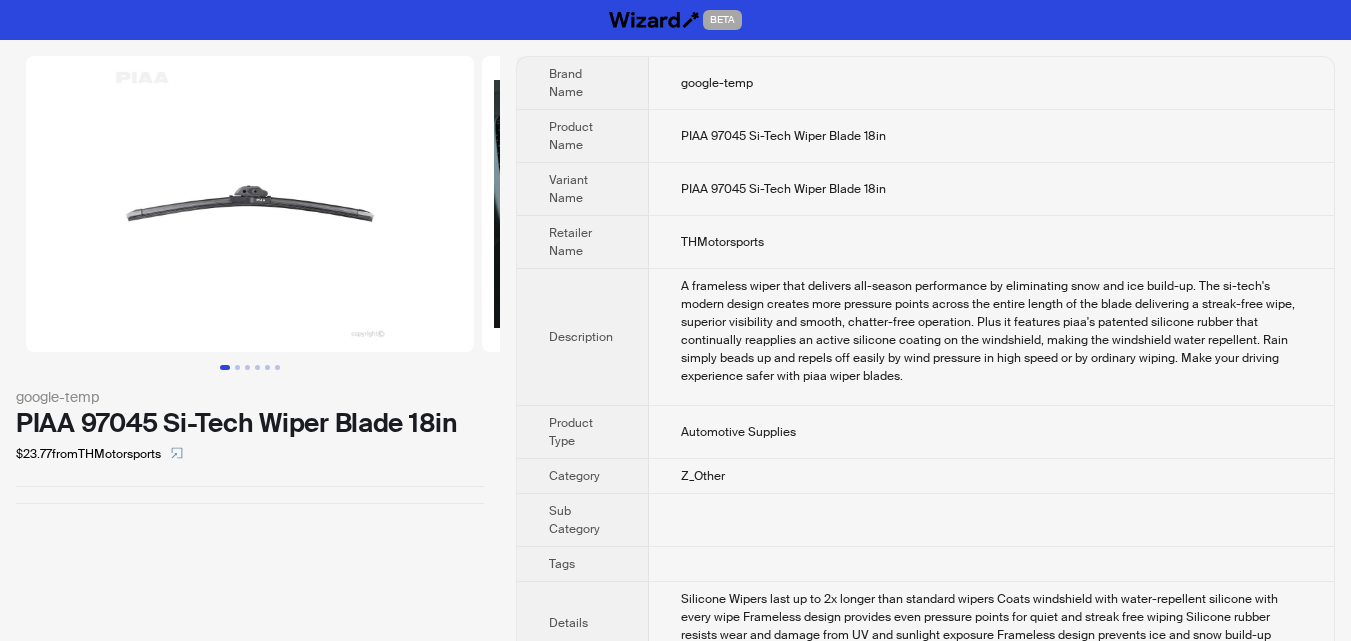 scroll, scrollTop: 0, scrollLeft: 0, axis: both 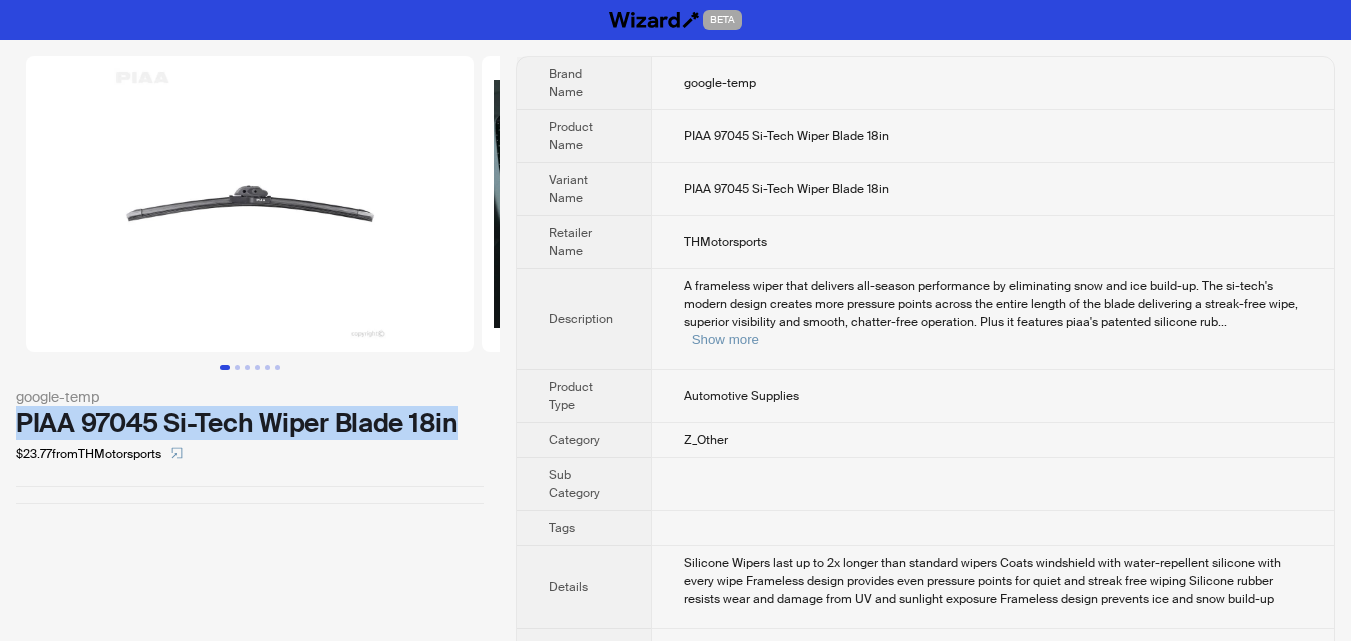 drag, startPoint x: 12, startPoint y: 417, endPoint x: 484, endPoint y: 430, distance: 472.179 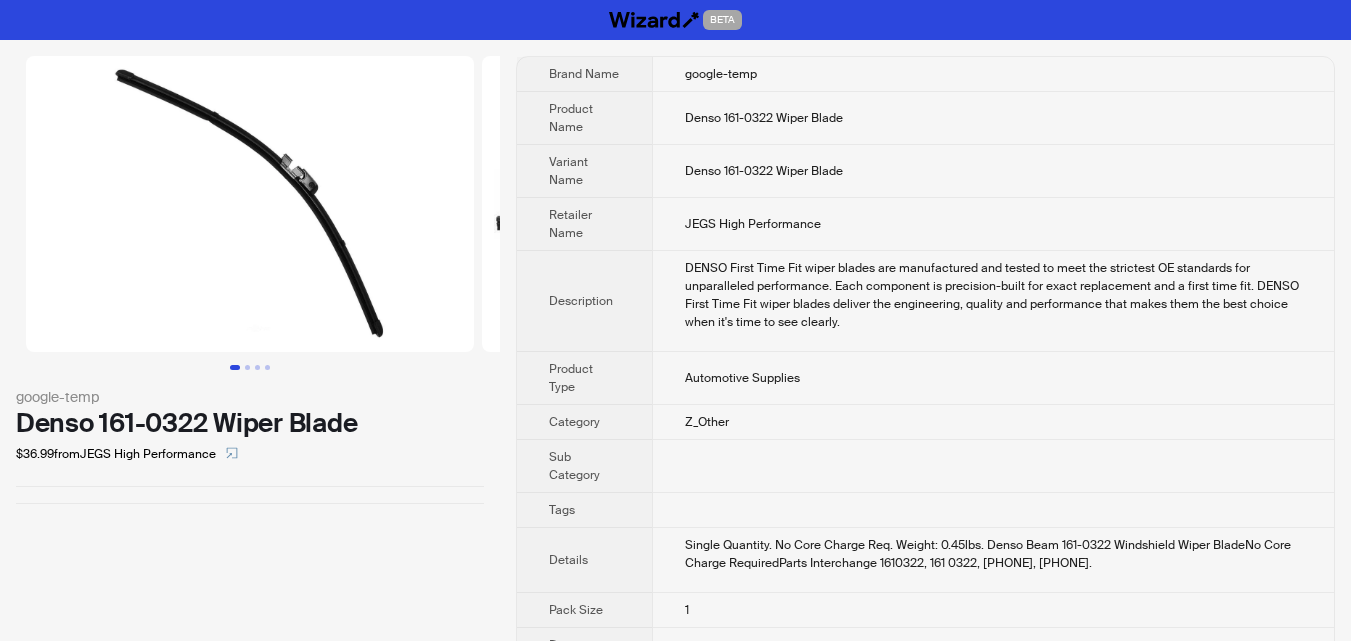 scroll, scrollTop: 0, scrollLeft: 0, axis: both 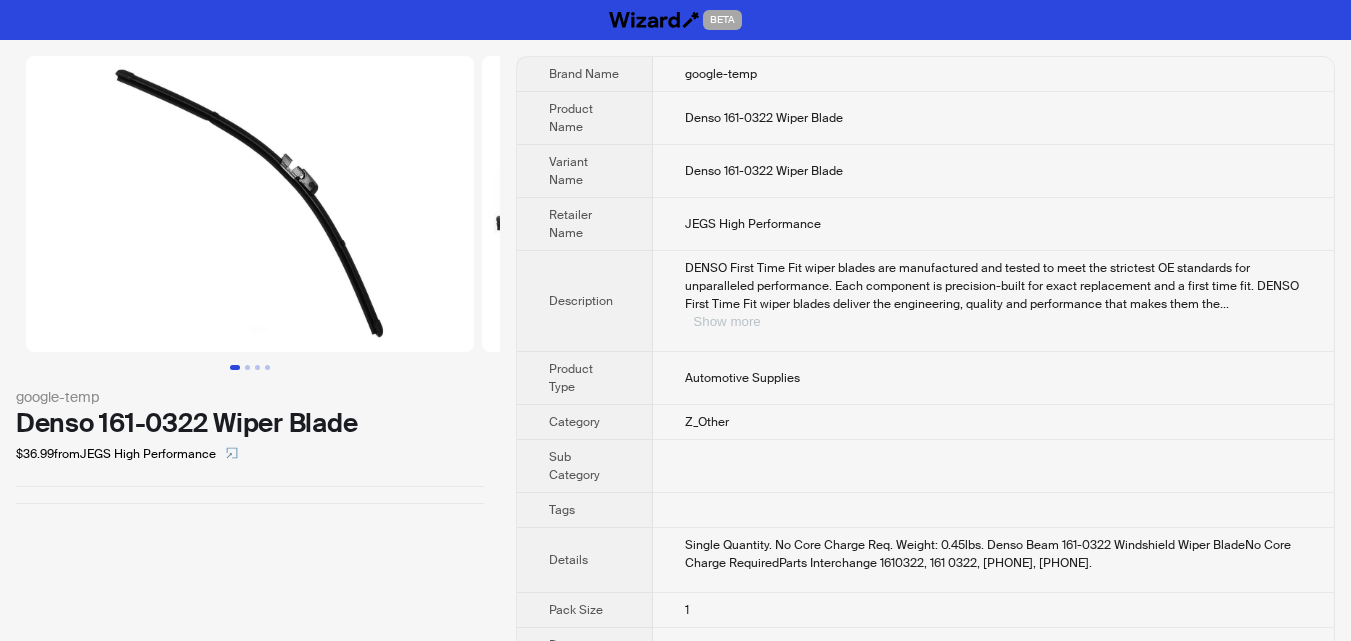 click on "Show more" at bounding box center (726, 321) 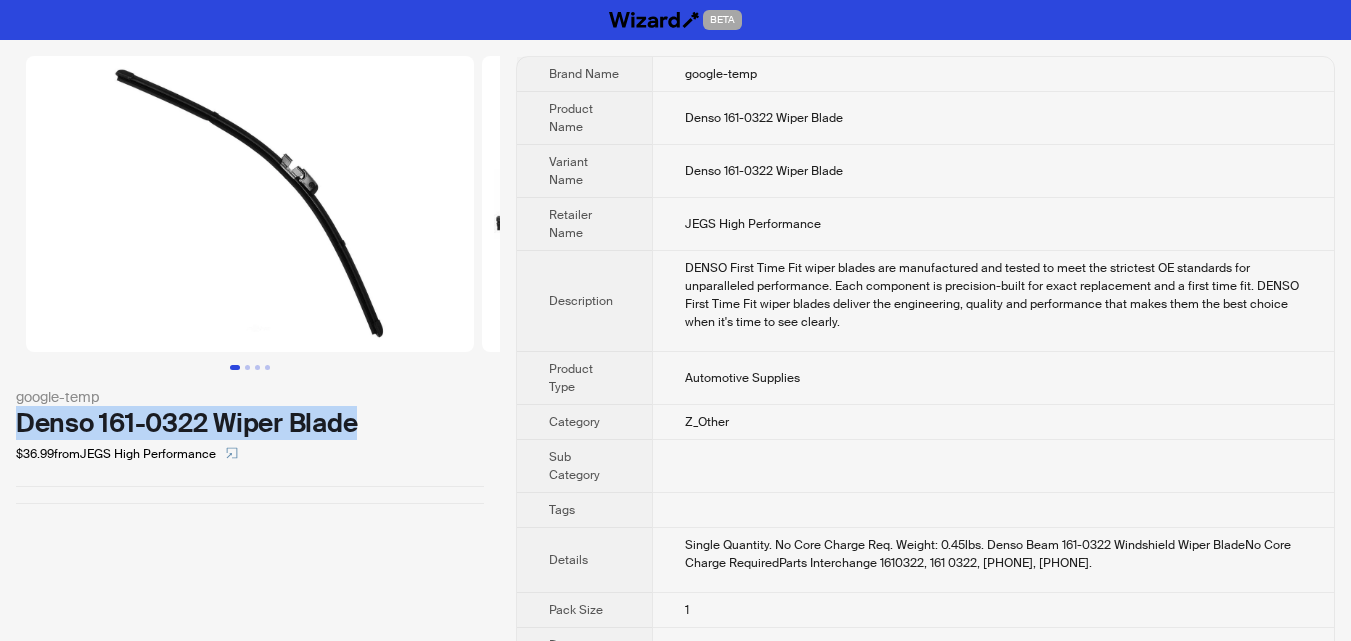 drag, startPoint x: 13, startPoint y: 409, endPoint x: 390, endPoint y: 419, distance: 377.1326 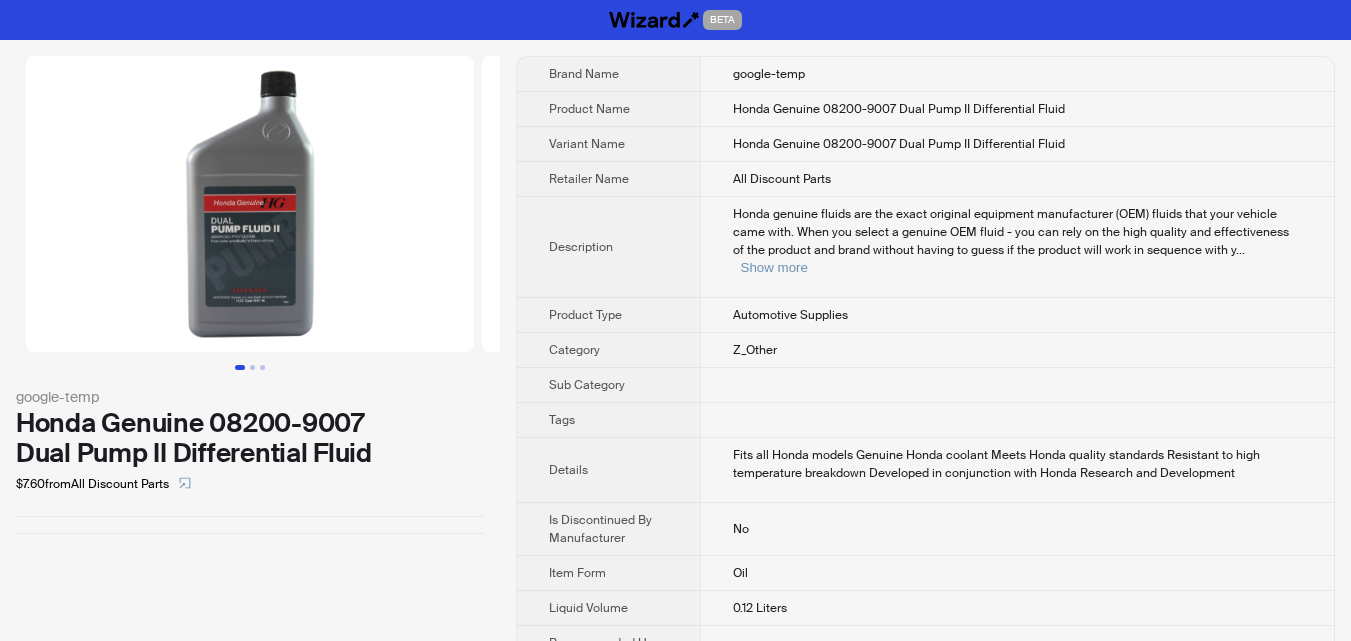 scroll, scrollTop: 0, scrollLeft: 0, axis: both 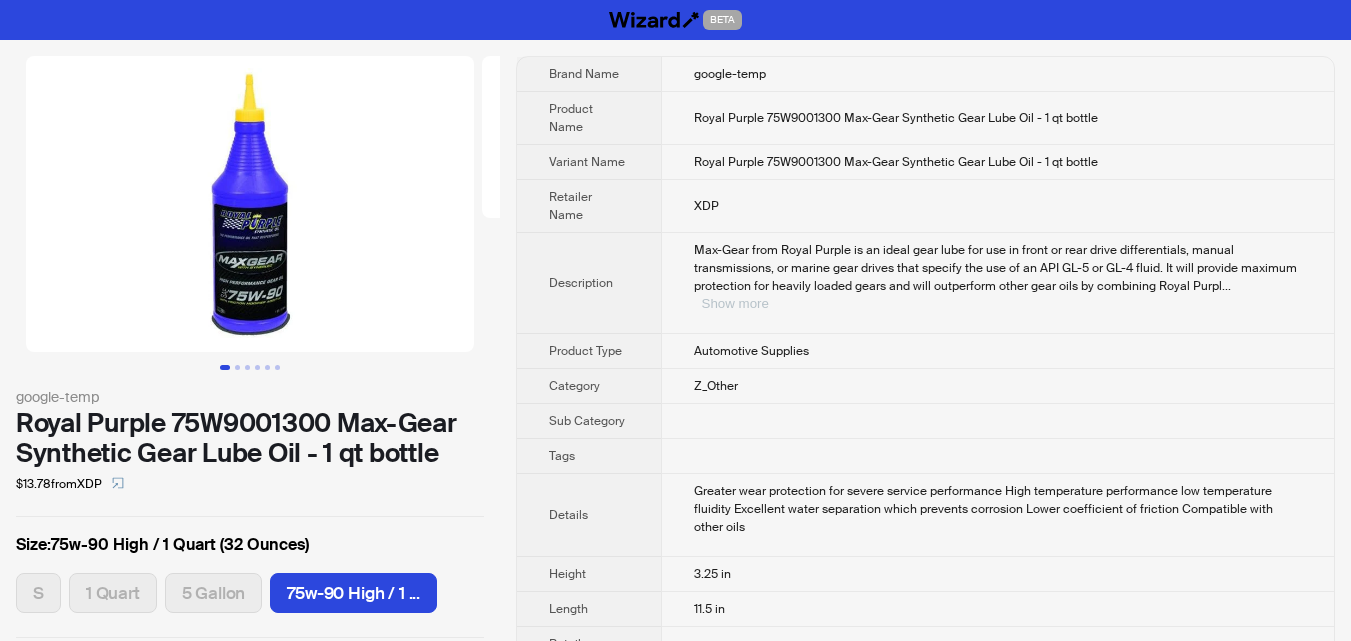 click on "Show more" at bounding box center [735, 303] 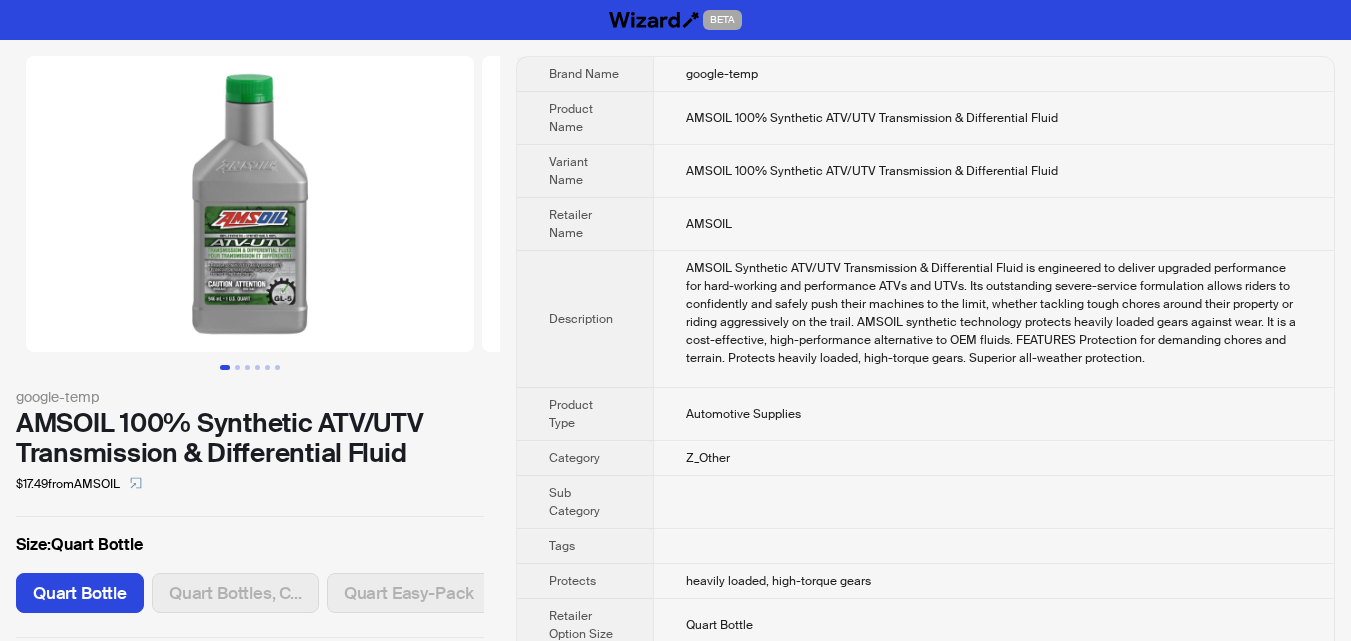 scroll, scrollTop: 0, scrollLeft: 0, axis: both 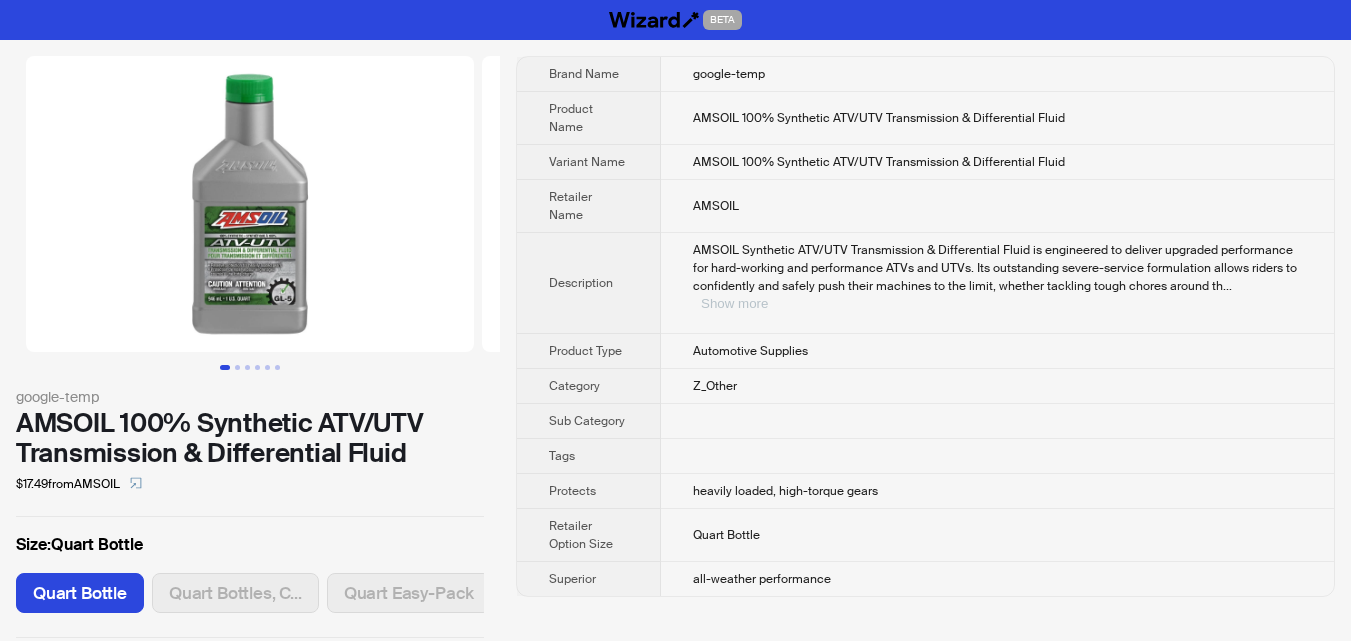 click on "Show more" at bounding box center [734, 303] 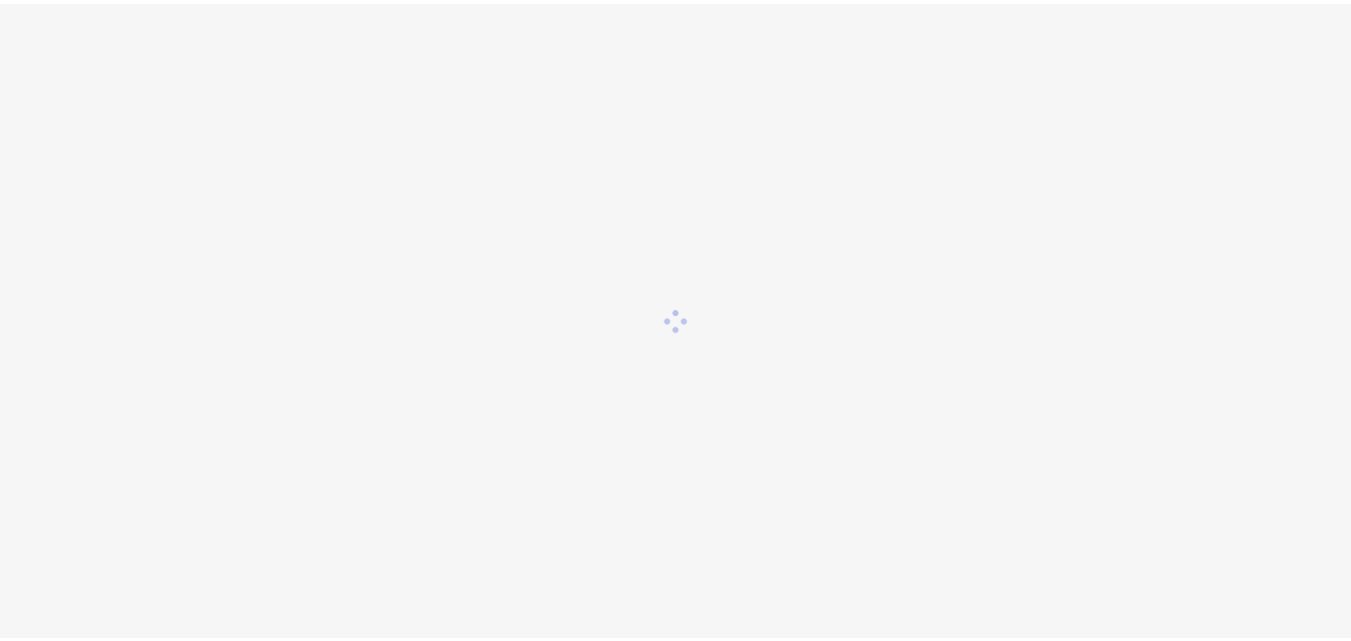 scroll, scrollTop: 0, scrollLeft: 0, axis: both 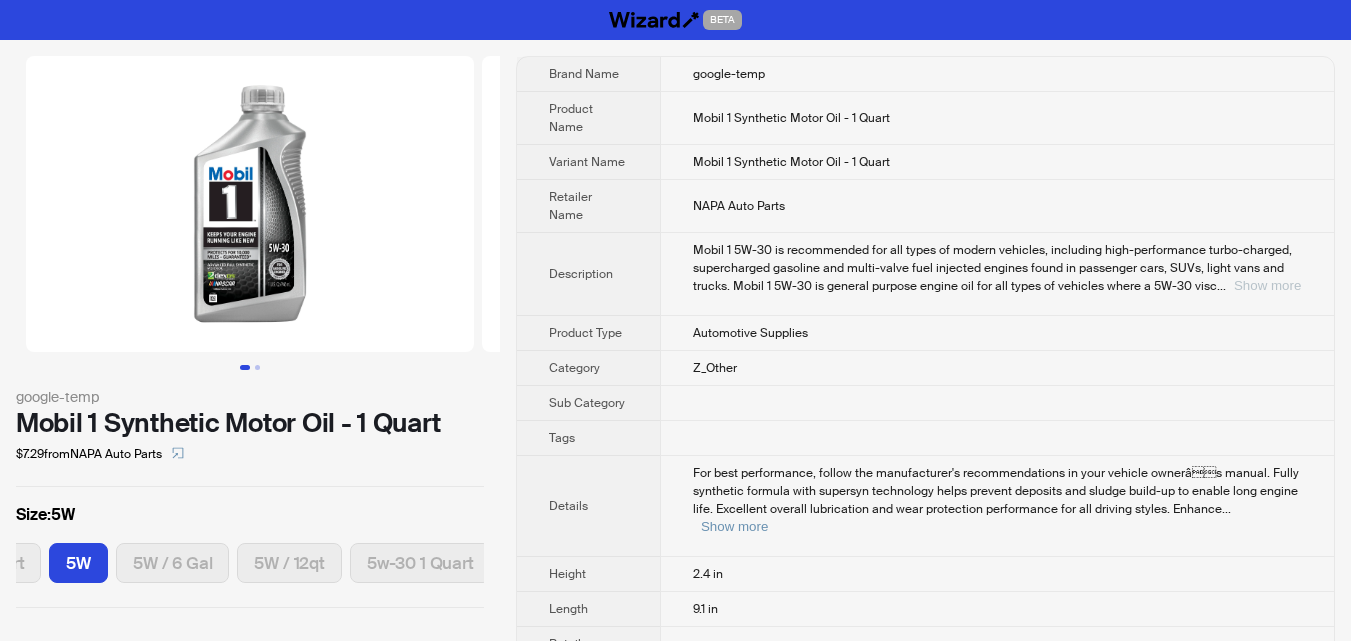 click on "Show more" at bounding box center (1267, 285) 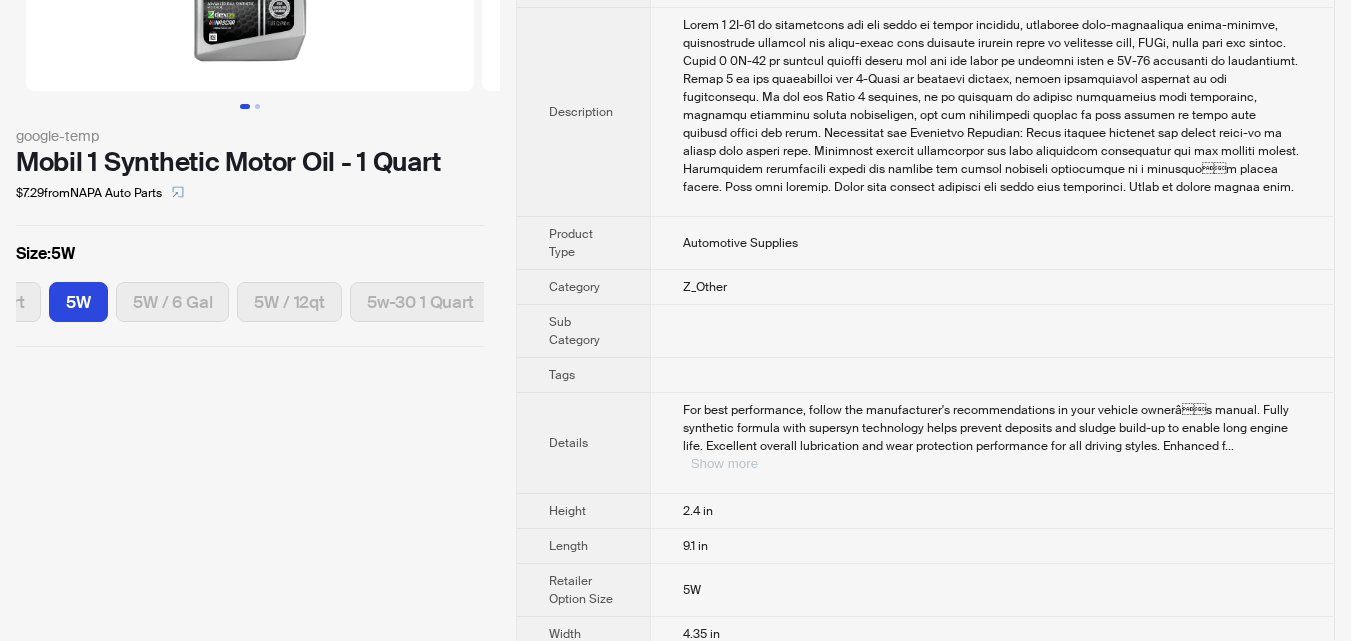 scroll, scrollTop: 270, scrollLeft: 0, axis: vertical 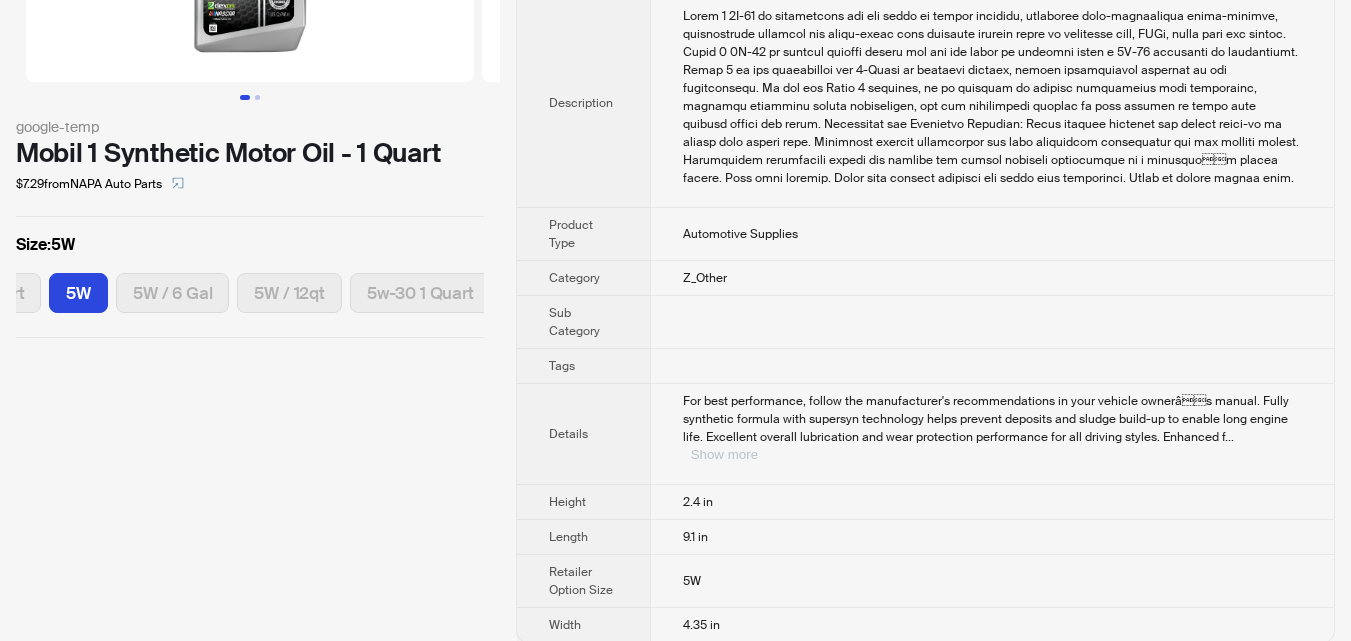 click on "Show more" at bounding box center [724, 454] 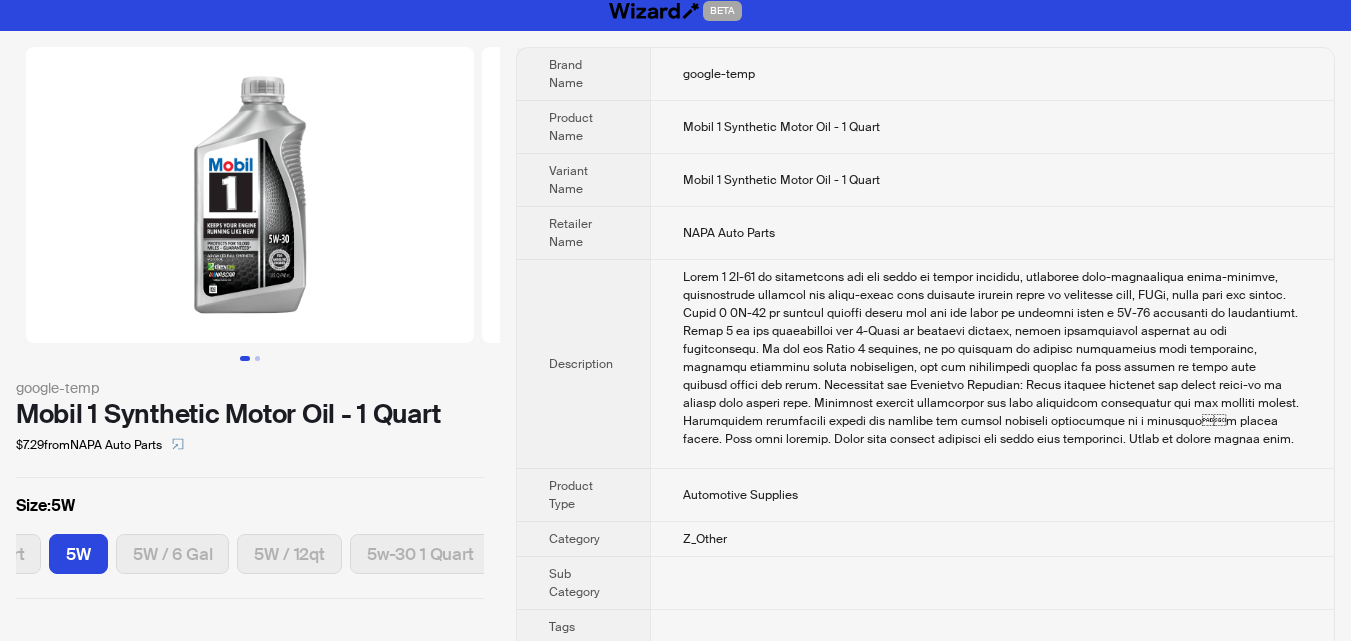 scroll, scrollTop: 6, scrollLeft: 0, axis: vertical 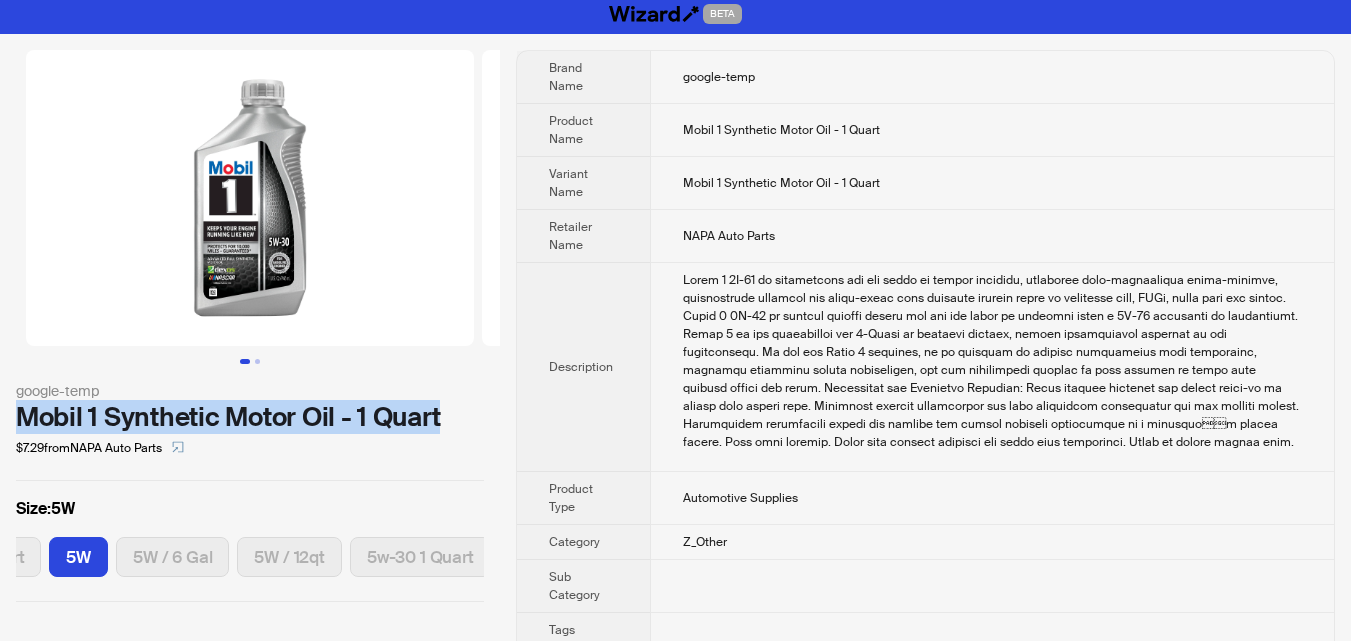 drag, startPoint x: 9, startPoint y: 407, endPoint x: 501, endPoint y: 423, distance: 492.2601 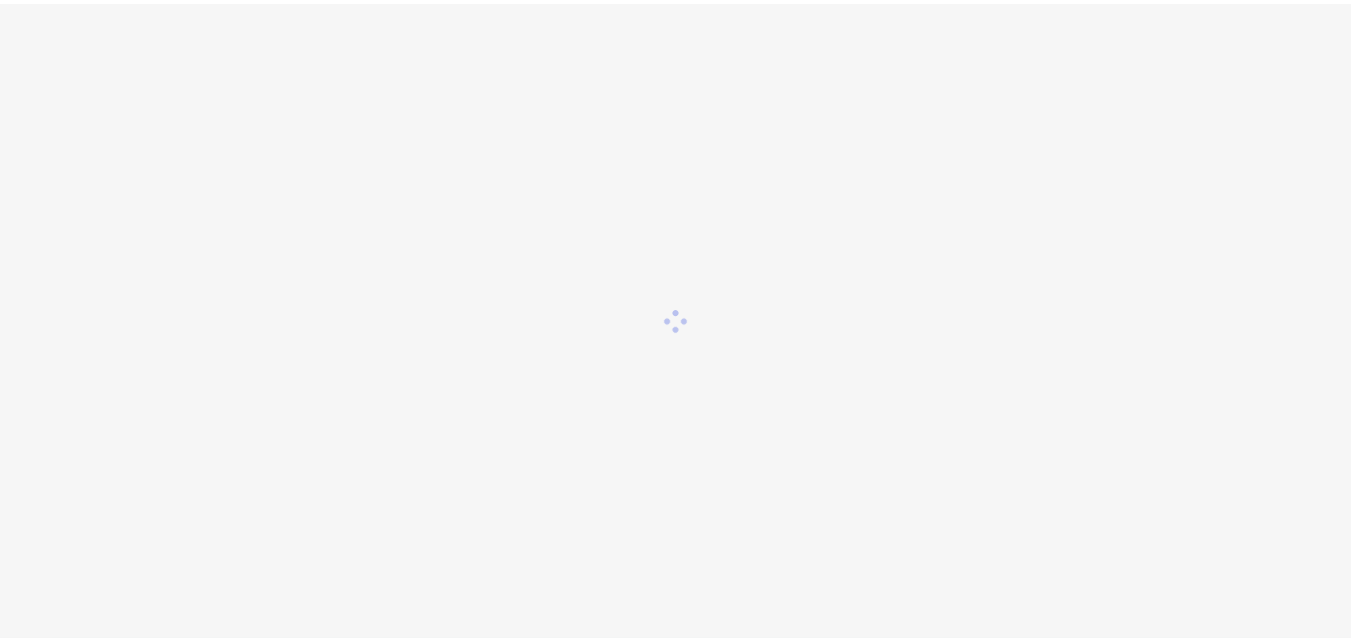 scroll, scrollTop: 0, scrollLeft: 0, axis: both 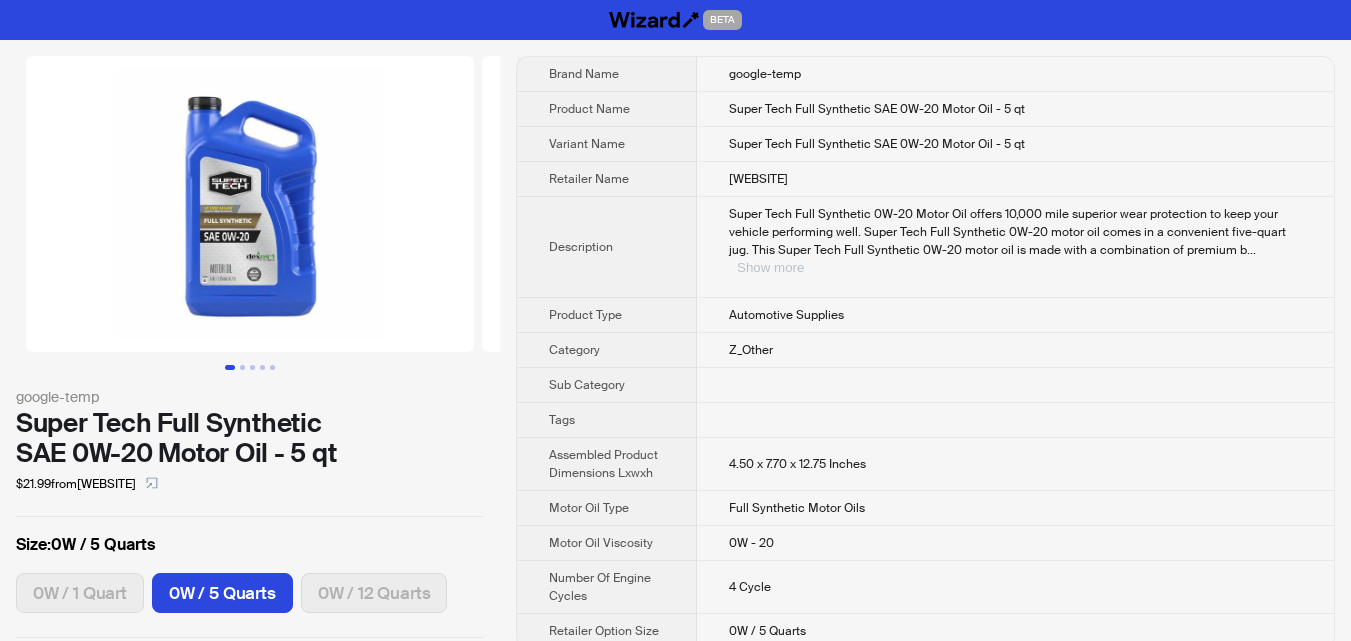 click on "Show more" at bounding box center (770, 267) 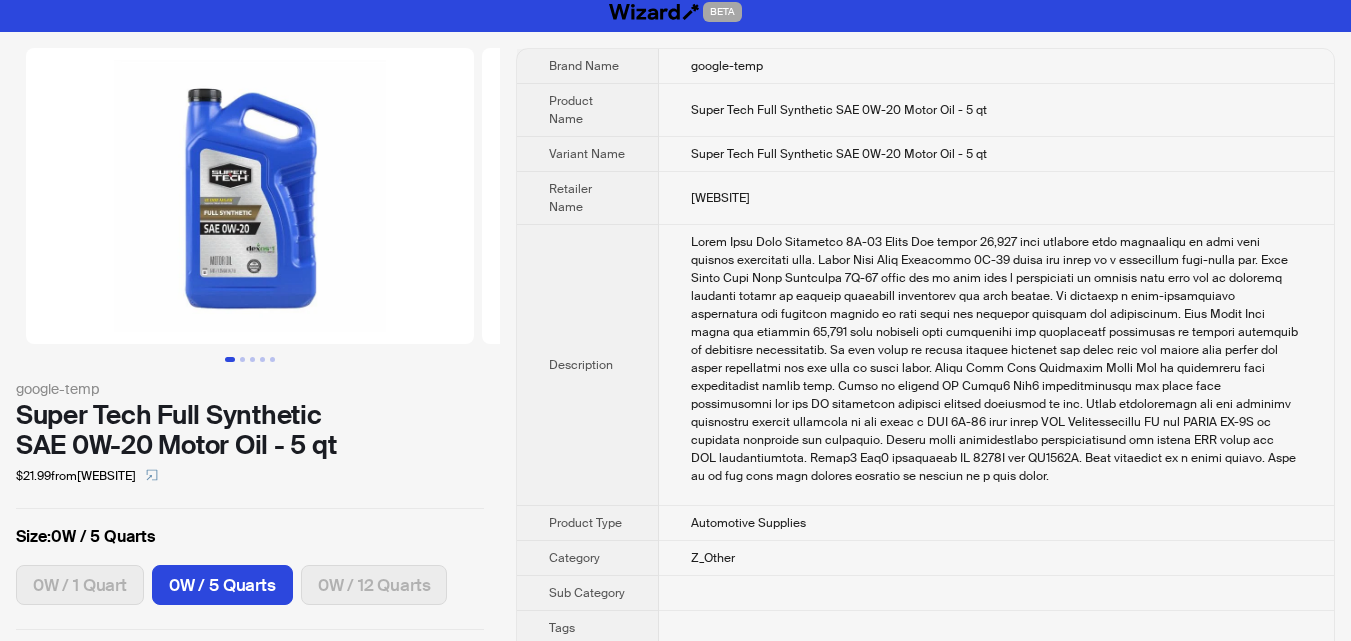 scroll, scrollTop: 0, scrollLeft: 0, axis: both 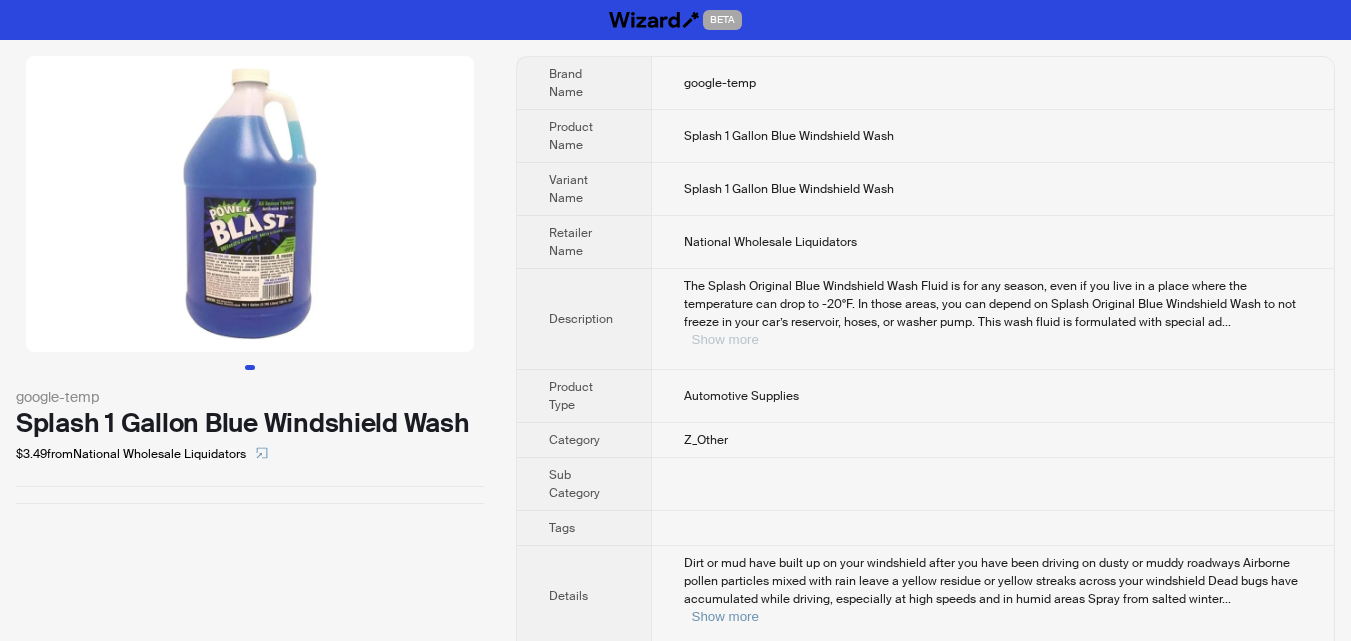 click on "Show more" at bounding box center (725, 339) 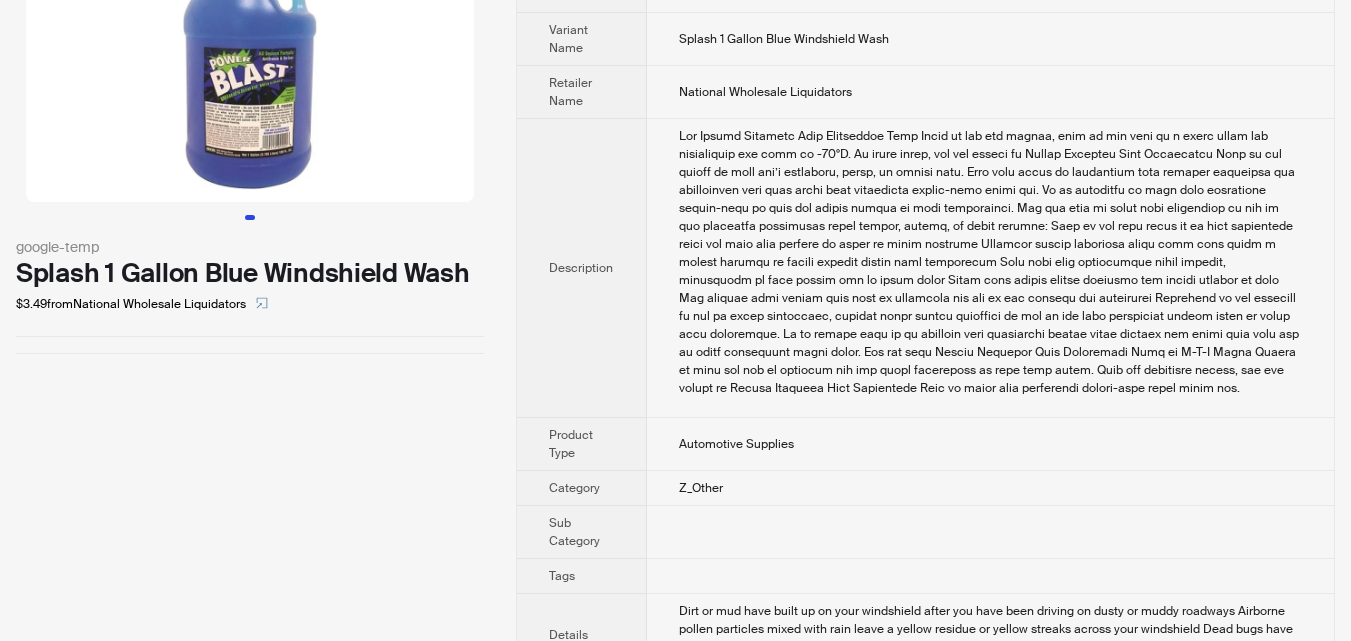 scroll, scrollTop: 37, scrollLeft: 0, axis: vertical 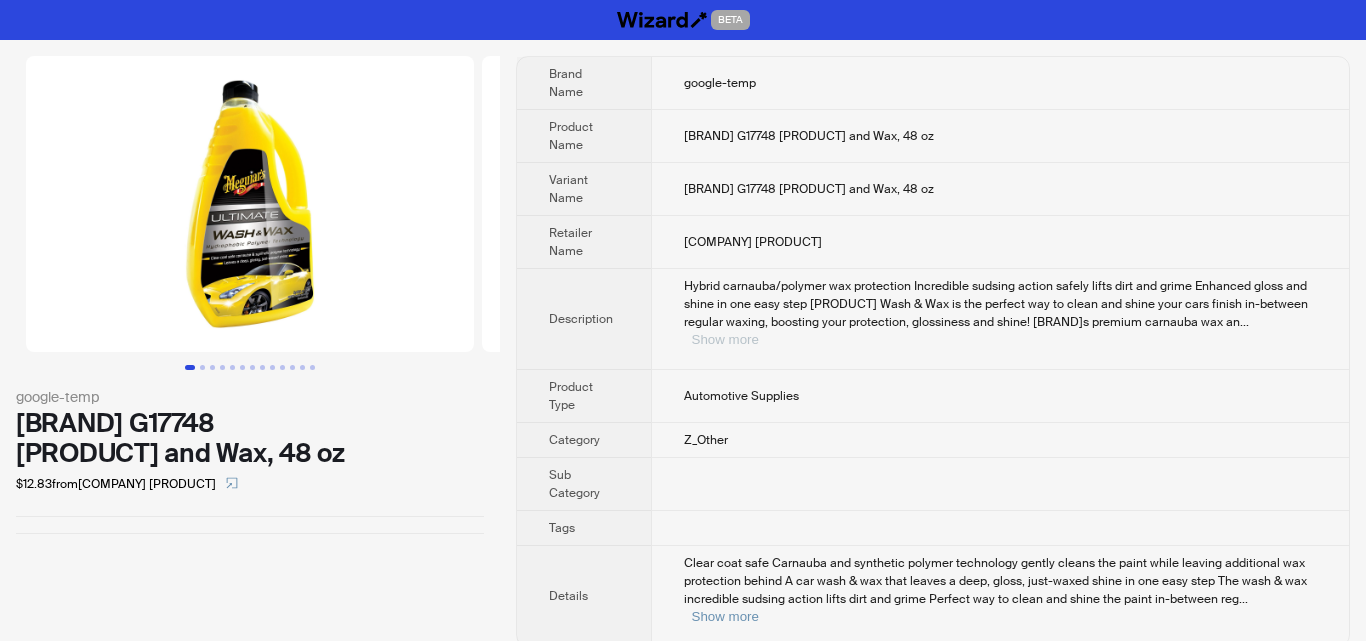 click on "Show more" at bounding box center [725, 339] 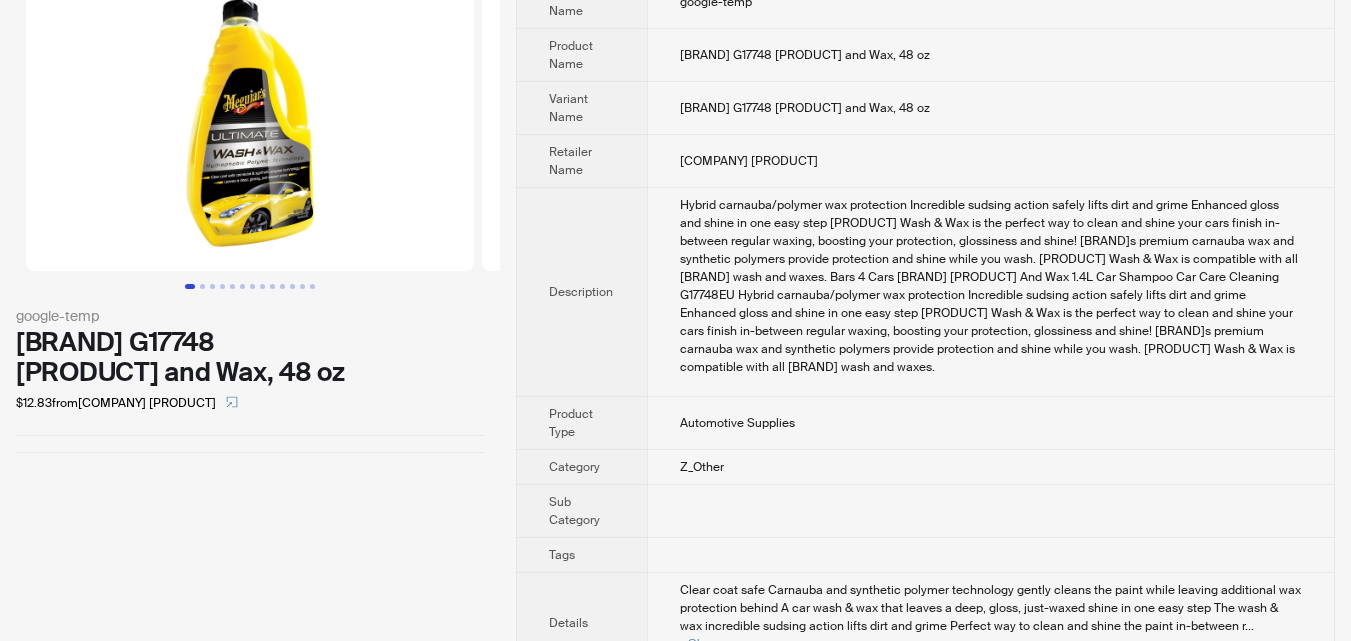 scroll, scrollTop: 112, scrollLeft: 0, axis: vertical 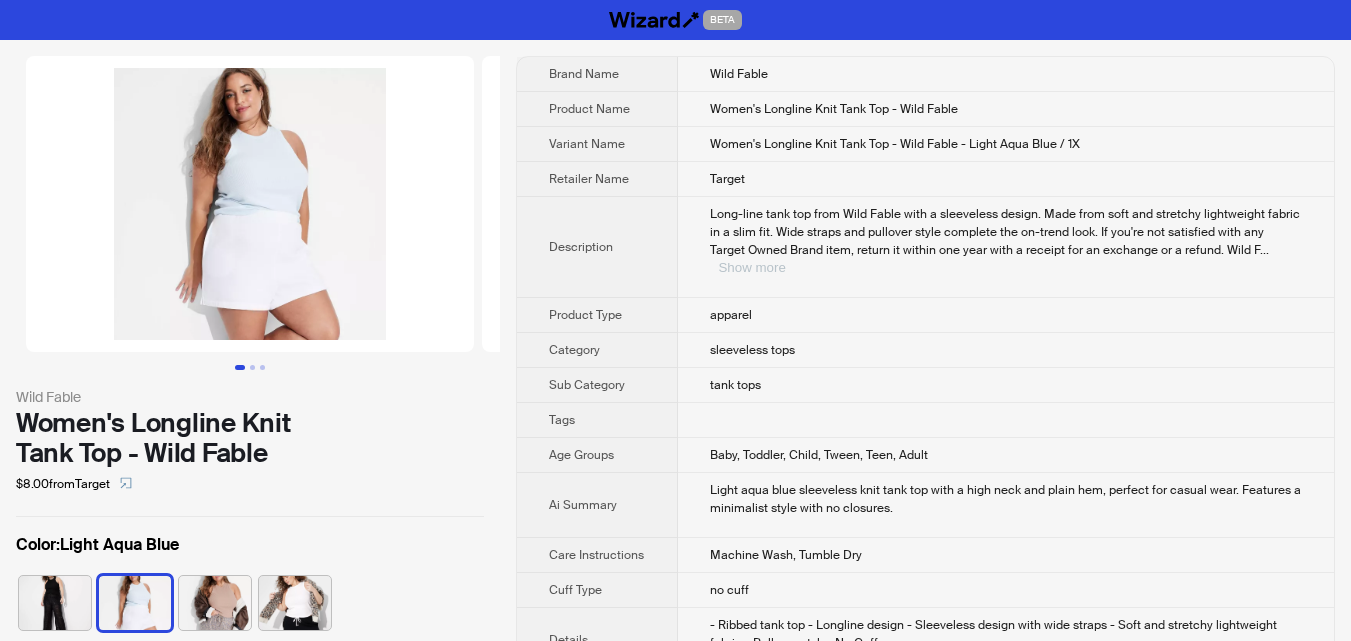click on "Show more" at bounding box center [751, 267] 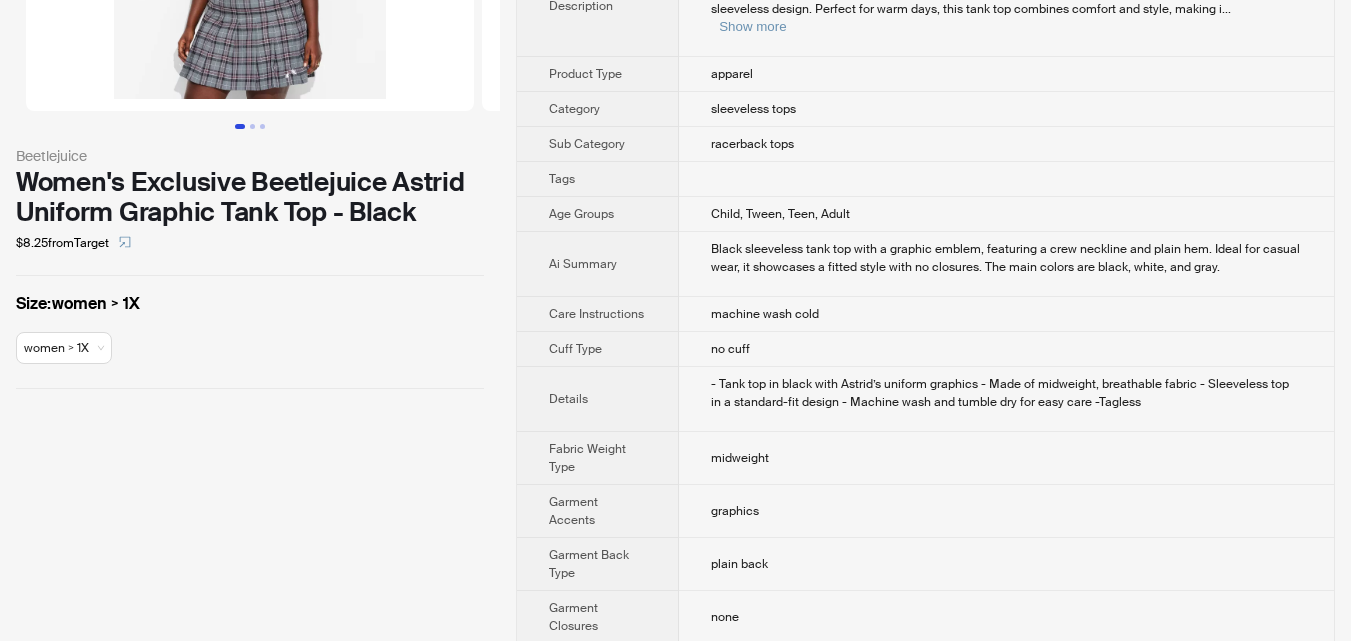 scroll, scrollTop: 141, scrollLeft: 0, axis: vertical 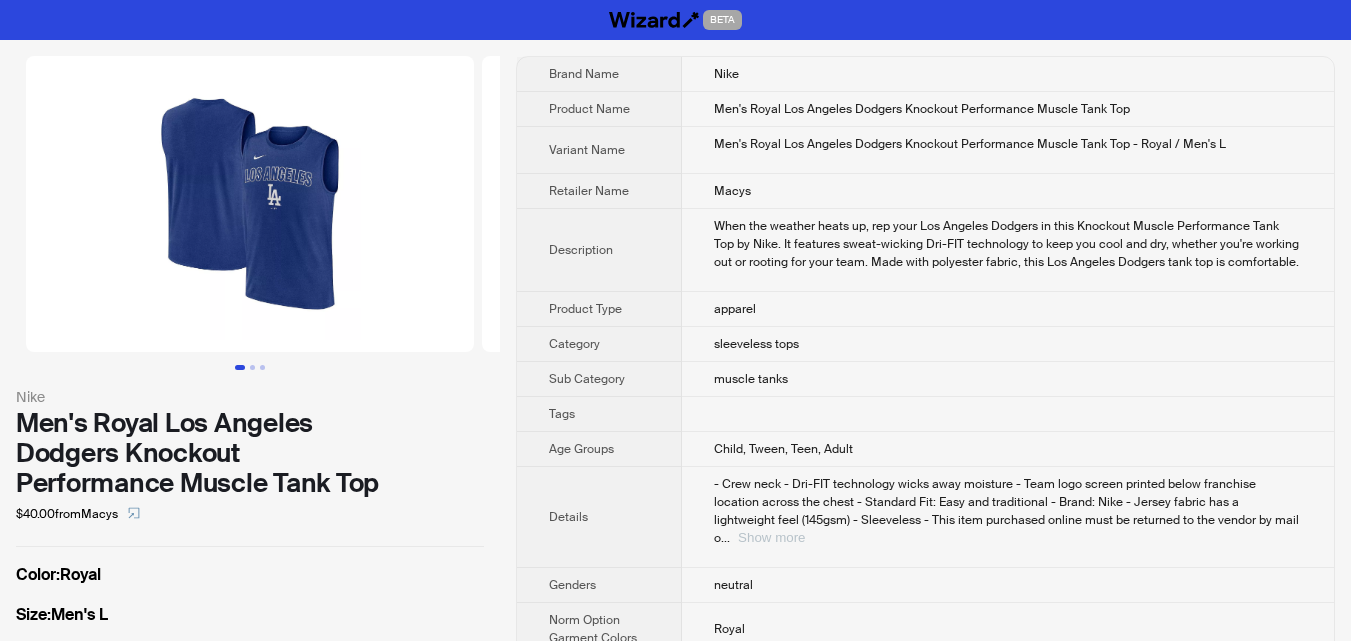 click on "Show more" at bounding box center (771, 537) 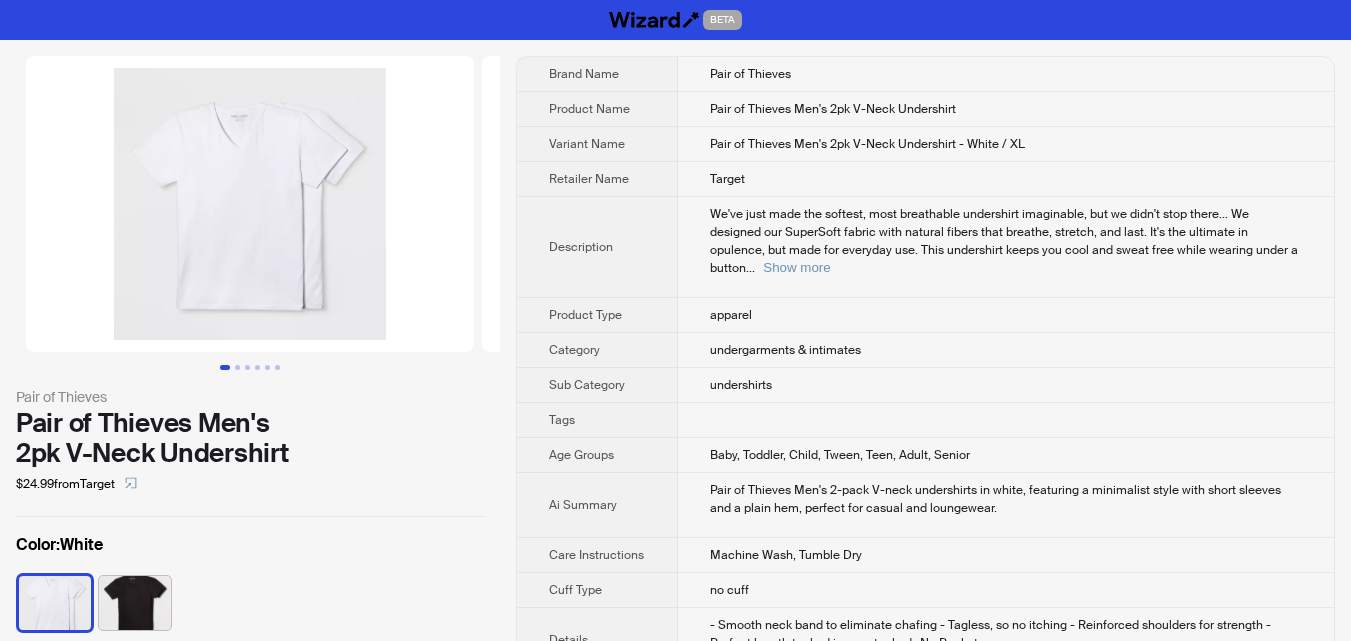 scroll, scrollTop: 200, scrollLeft: 0, axis: vertical 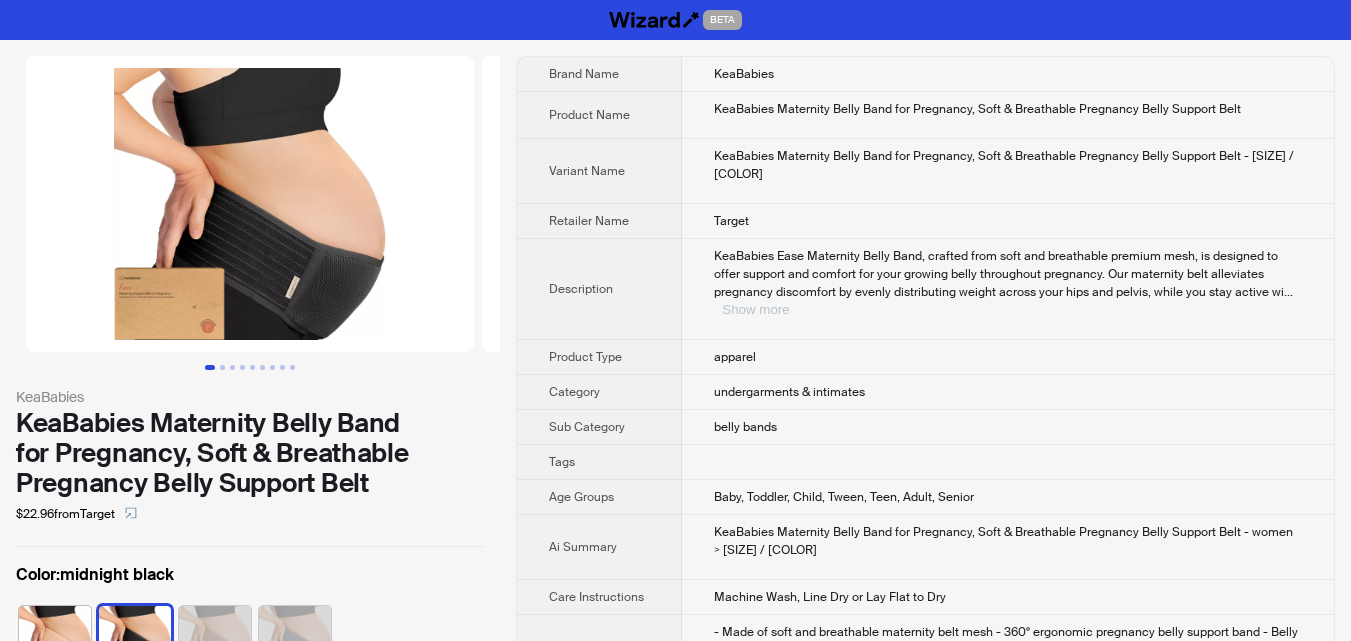 click on "Show more" at bounding box center (755, 309) 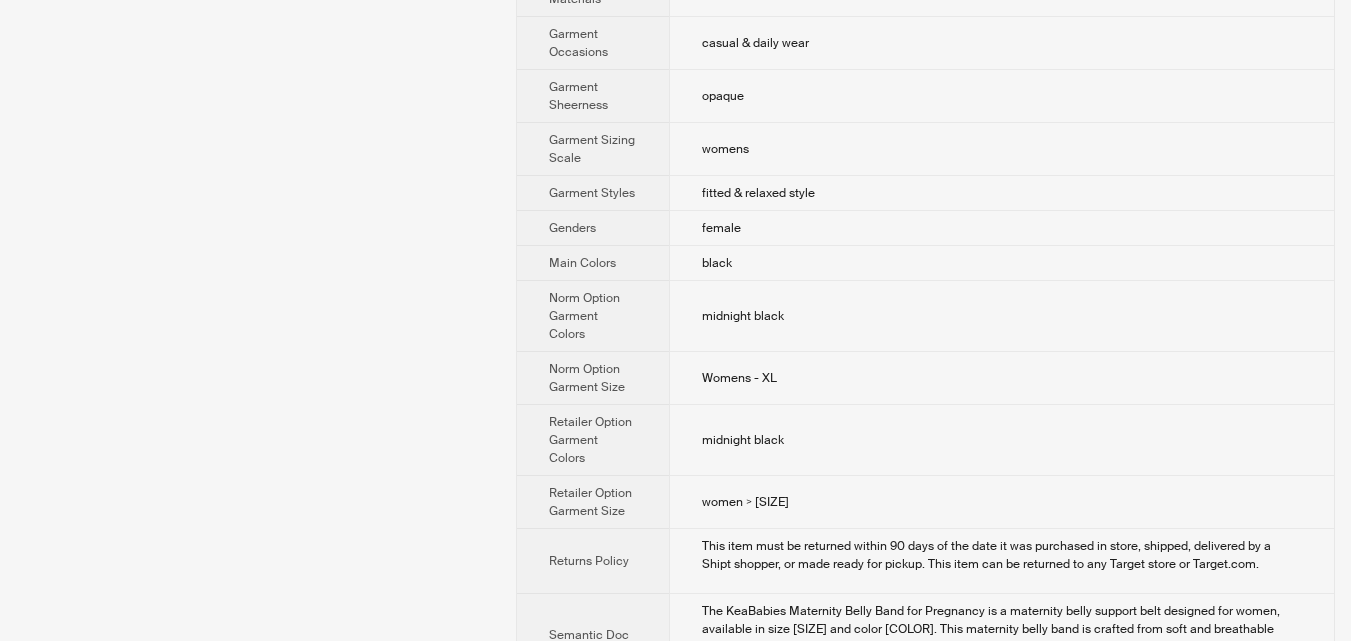 scroll, scrollTop: 1157, scrollLeft: 0, axis: vertical 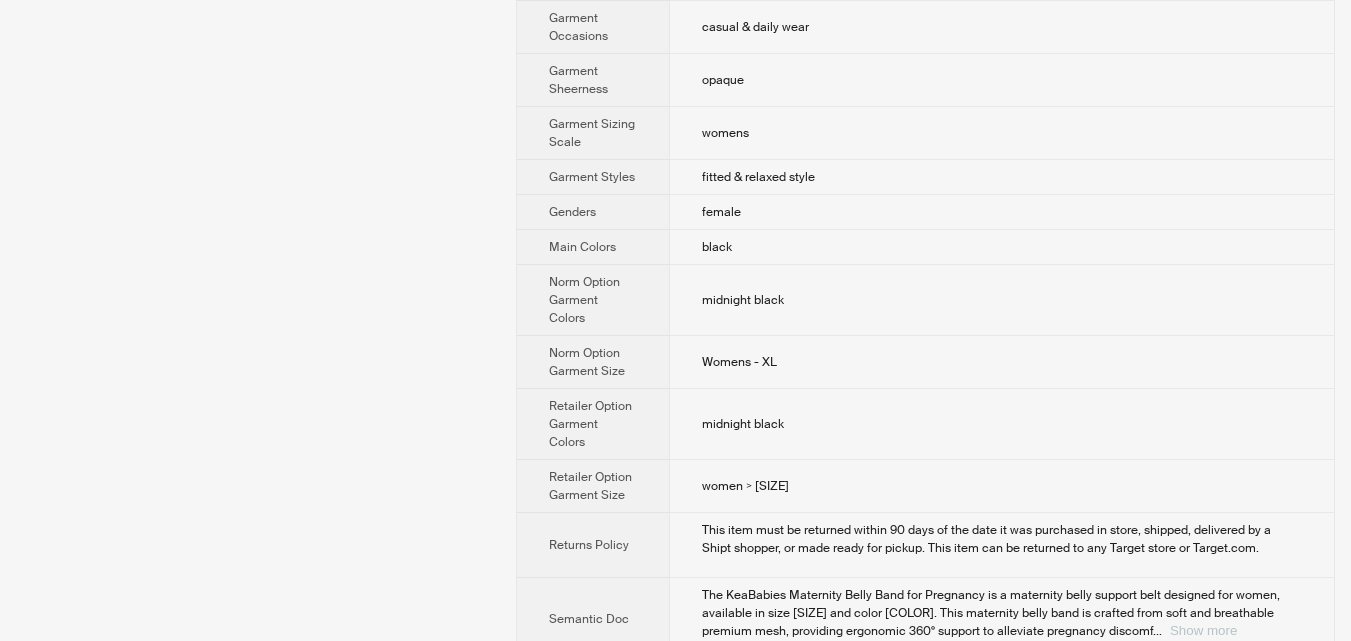 click on "Show more" at bounding box center [1203, 630] 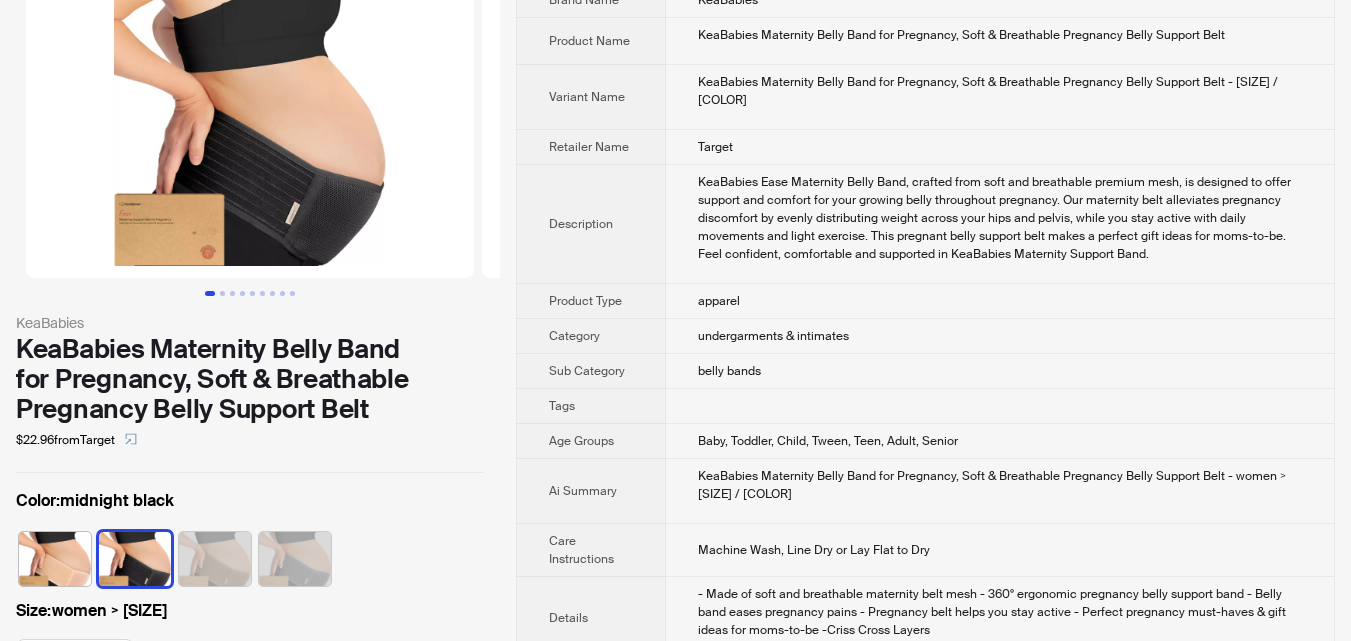 scroll, scrollTop: 0, scrollLeft: 0, axis: both 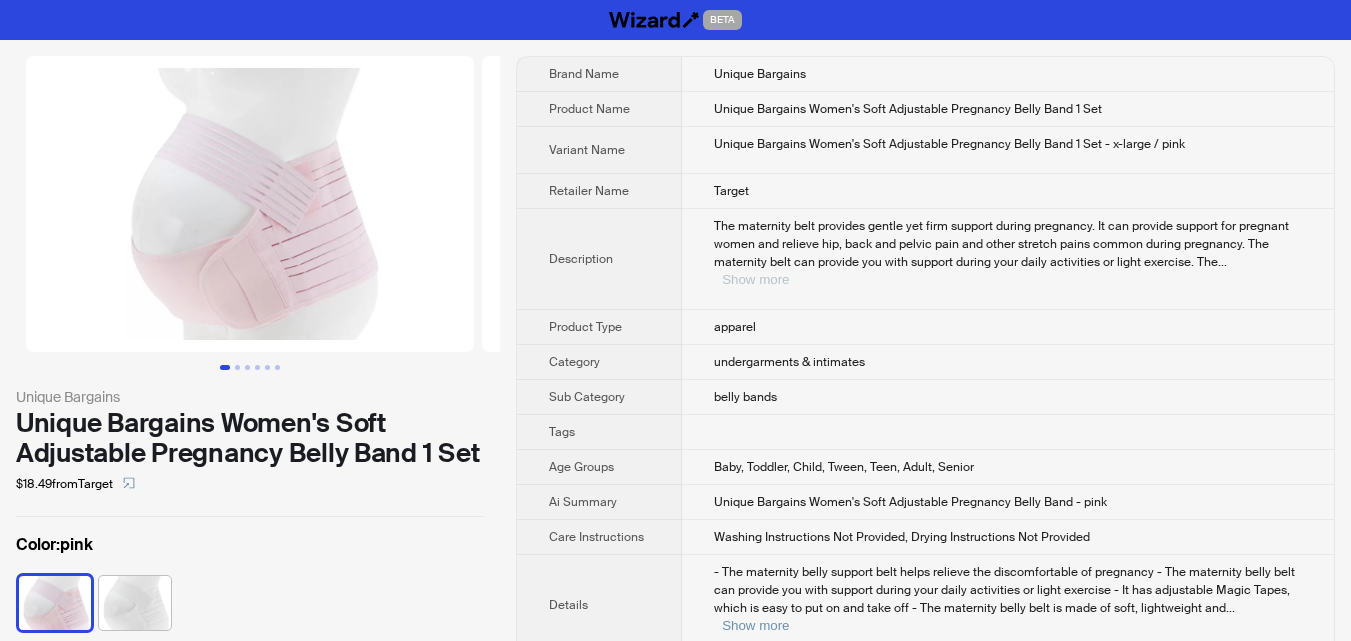 click on "Show more" at bounding box center [755, 279] 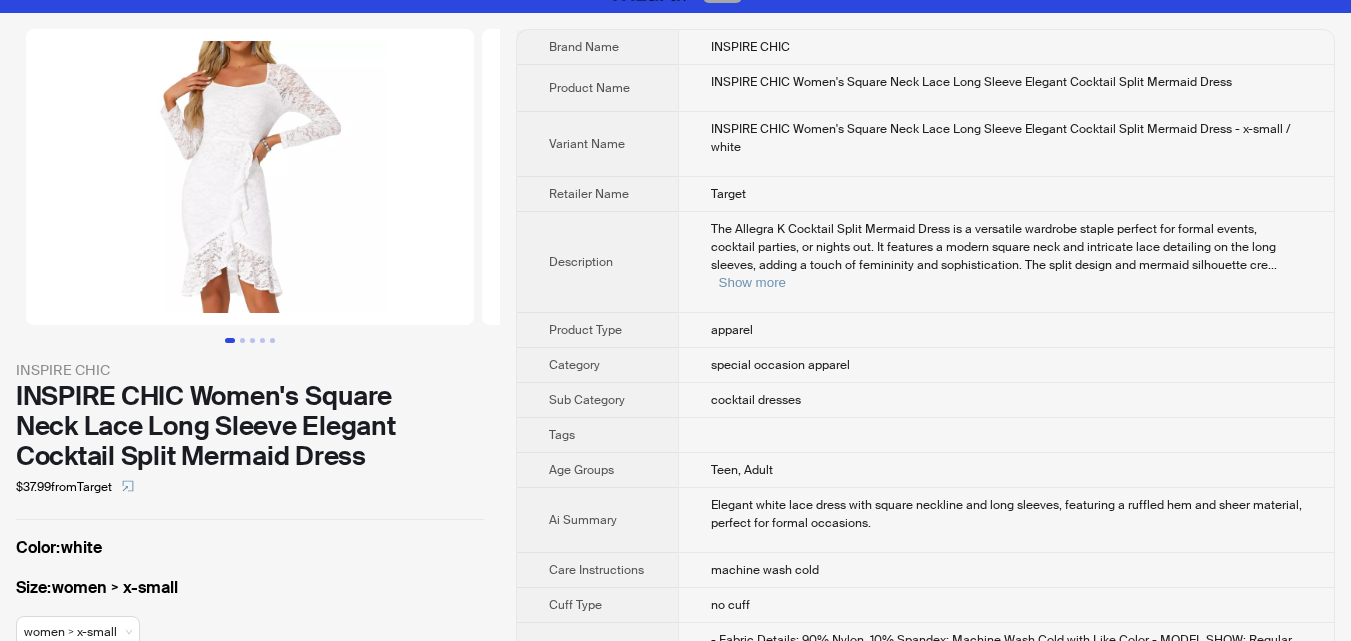 scroll, scrollTop: 0, scrollLeft: 0, axis: both 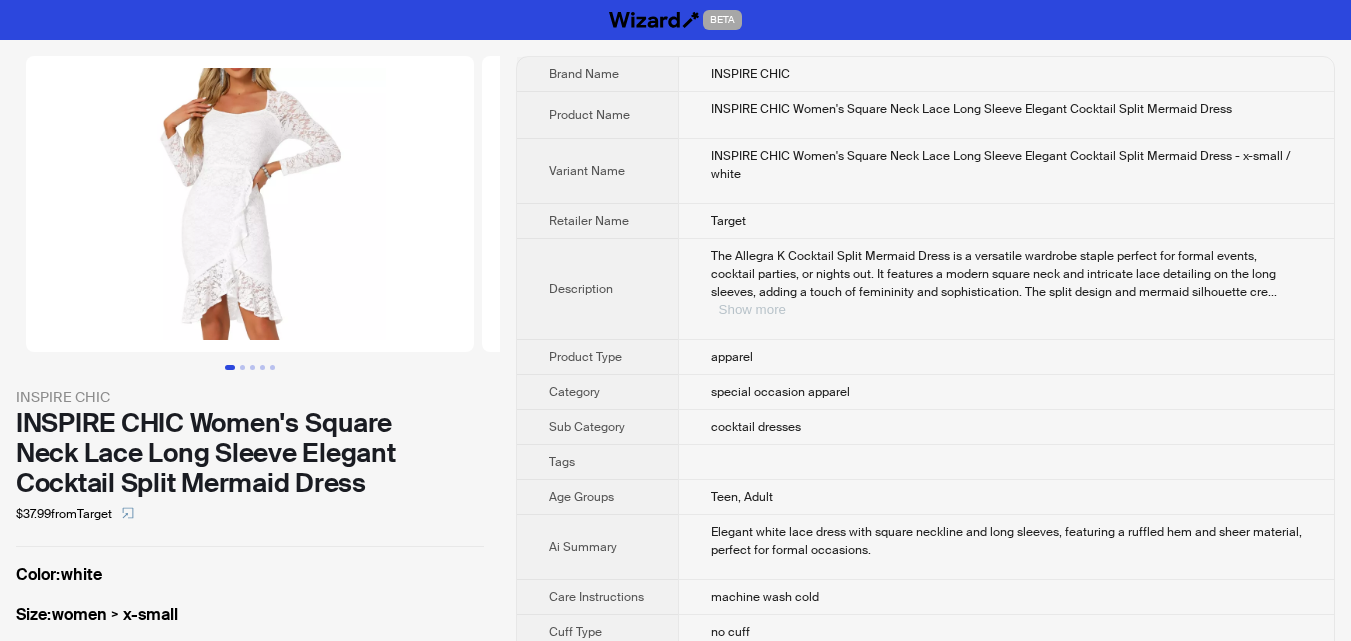 click on "Show more" at bounding box center [752, 309] 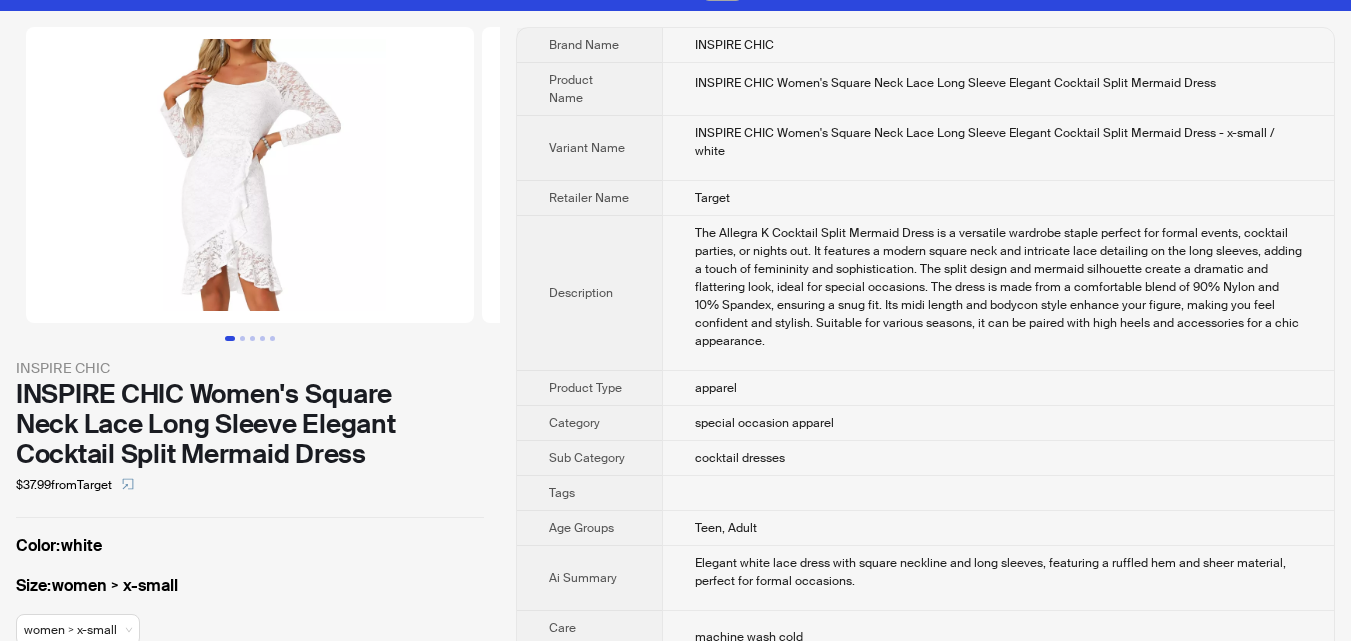 scroll, scrollTop: 1, scrollLeft: 0, axis: vertical 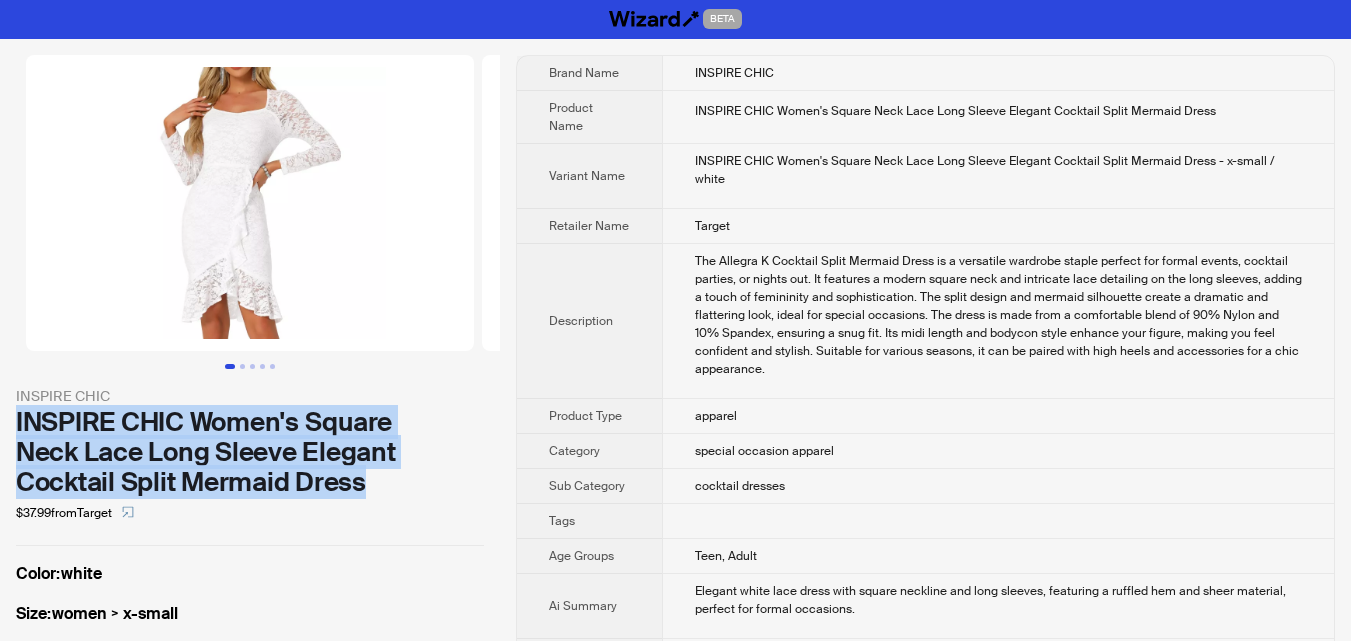 drag, startPoint x: 13, startPoint y: 417, endPoint x: 428, endPoint y: 482, distance: 420.0595 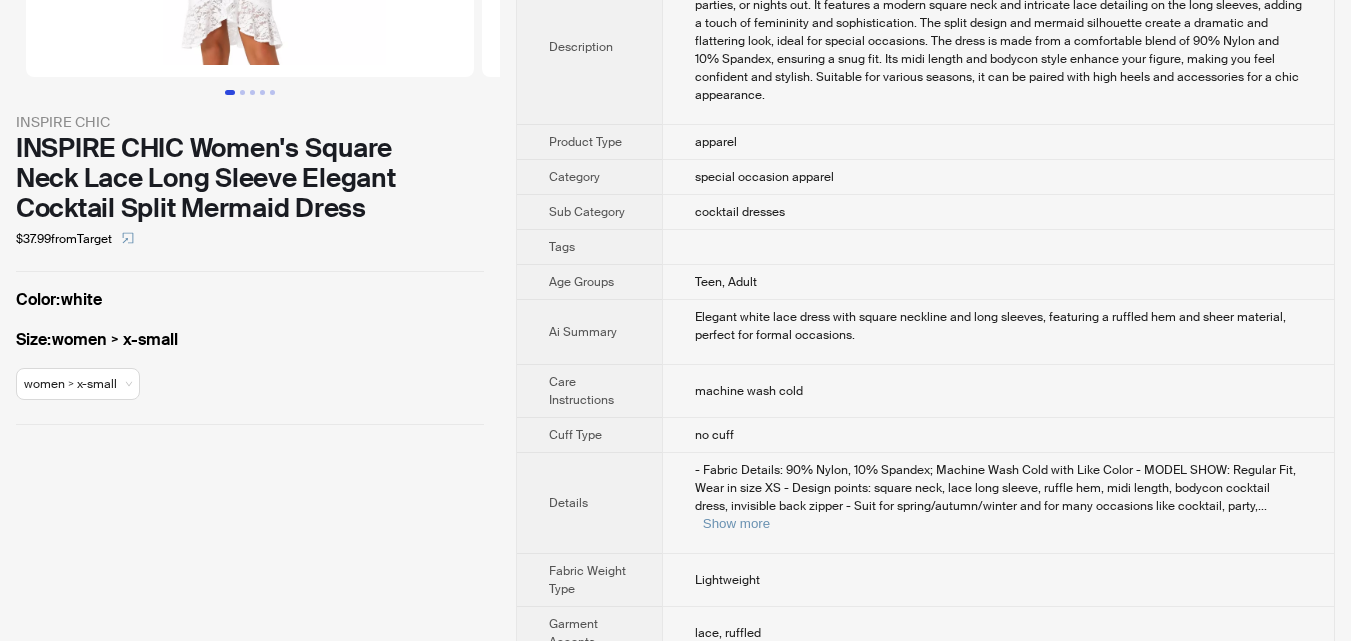 scroll, scrollTop: 300, scrollLeft: 0, axis: vertical 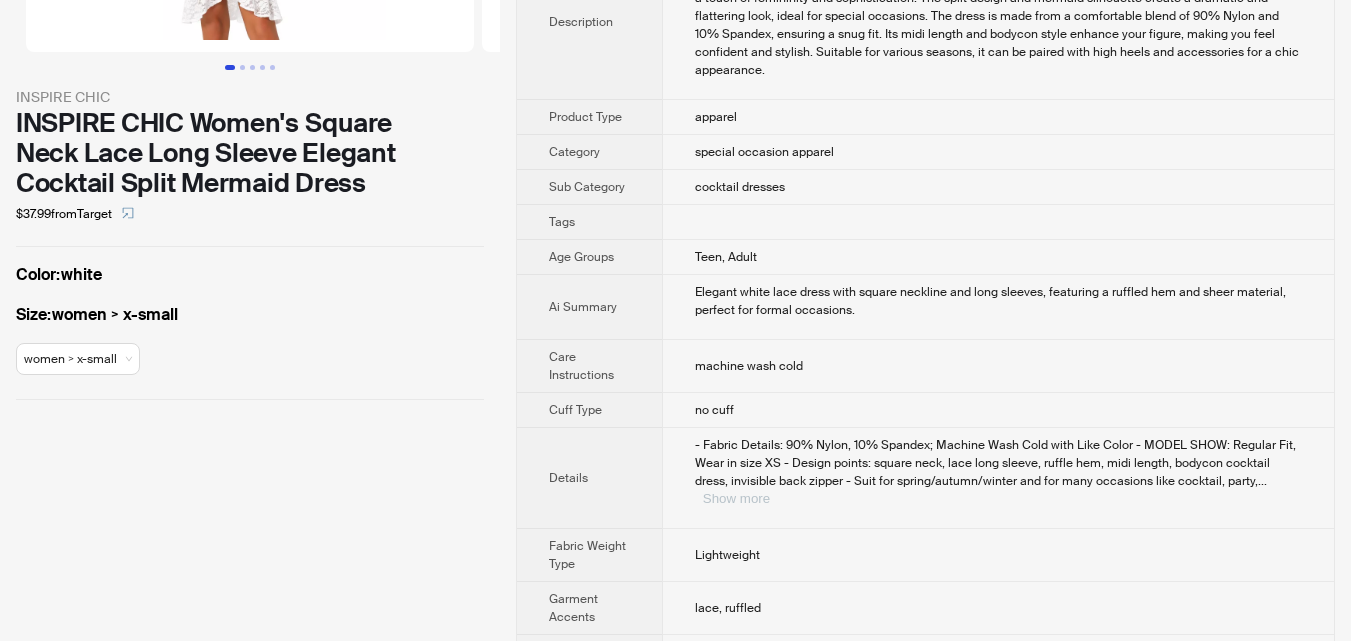 click on "Show more" at bounding box center [736, 498] 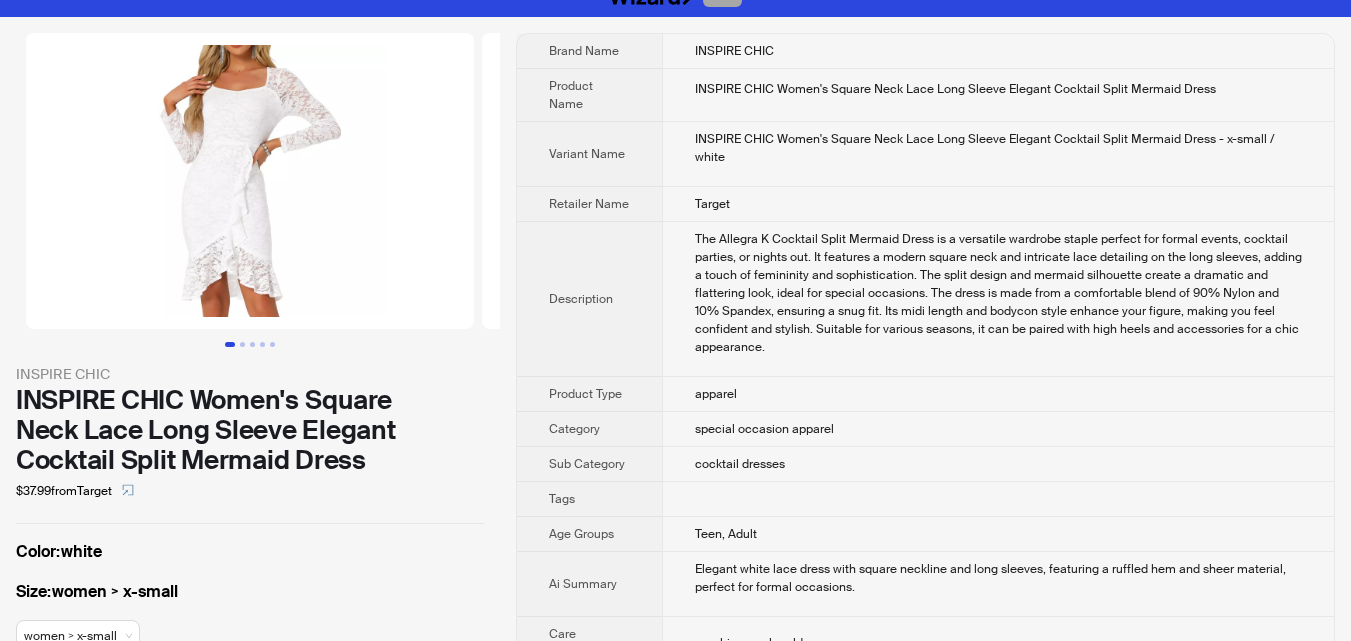 scroll, scrollTop: 0, scrollLeft: 0, axis: both 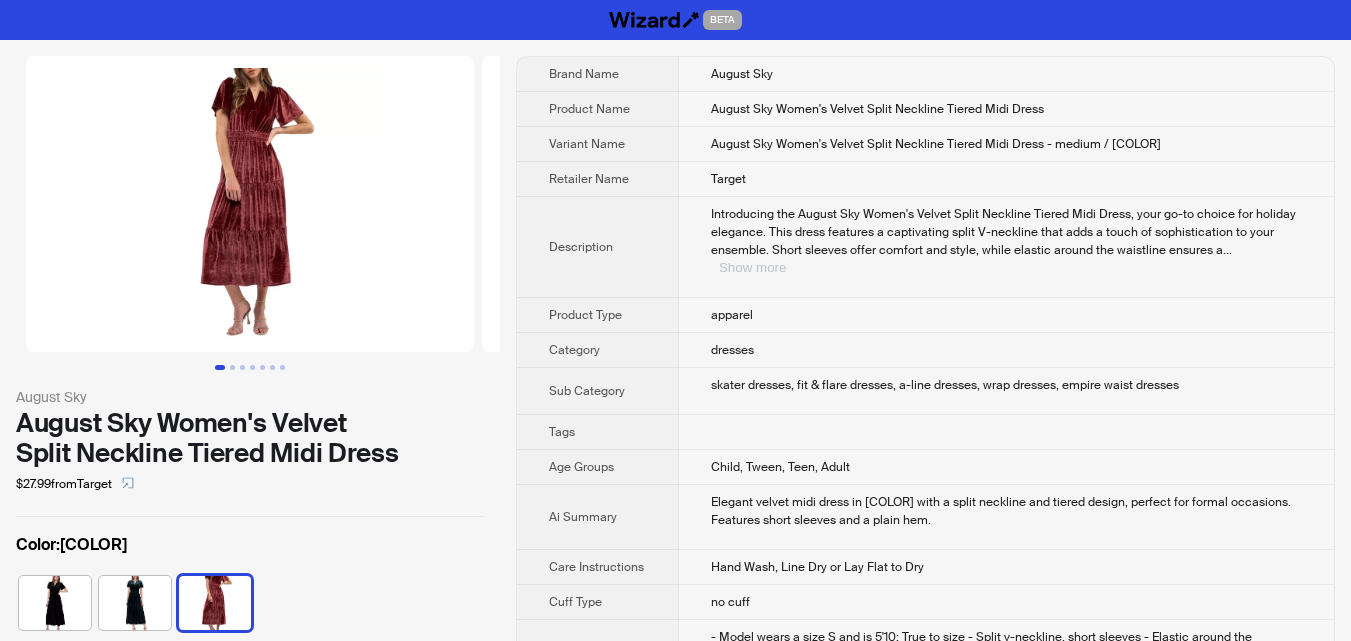 click on "Show more" at bounding box center (752, 267) 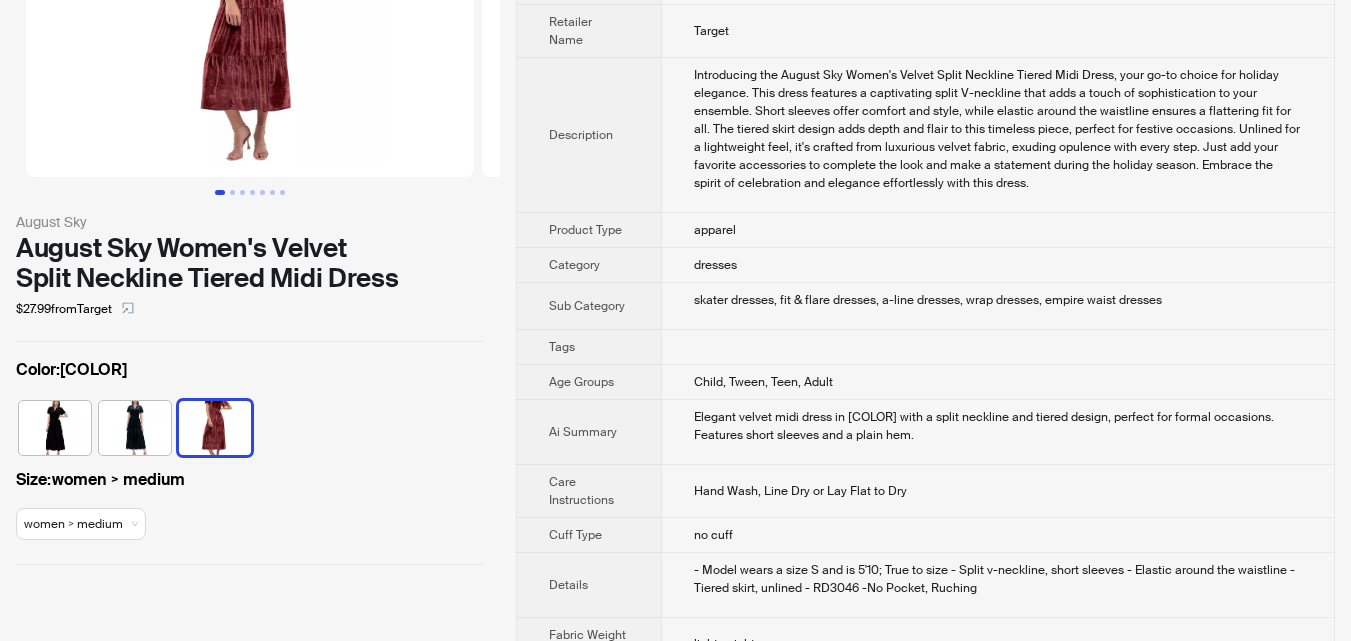 scroll, scrollTop: 200, scrollLeft: 0, axis: vertical 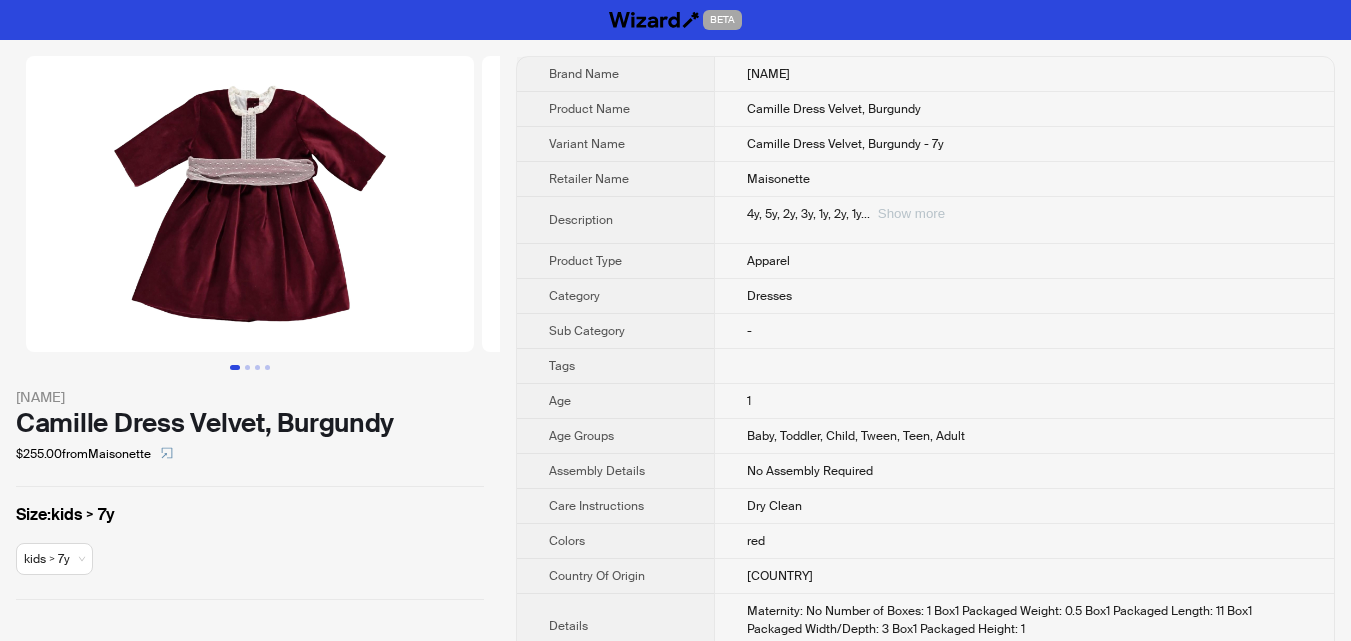 click on "Show more" at bounding box center (911, 213) 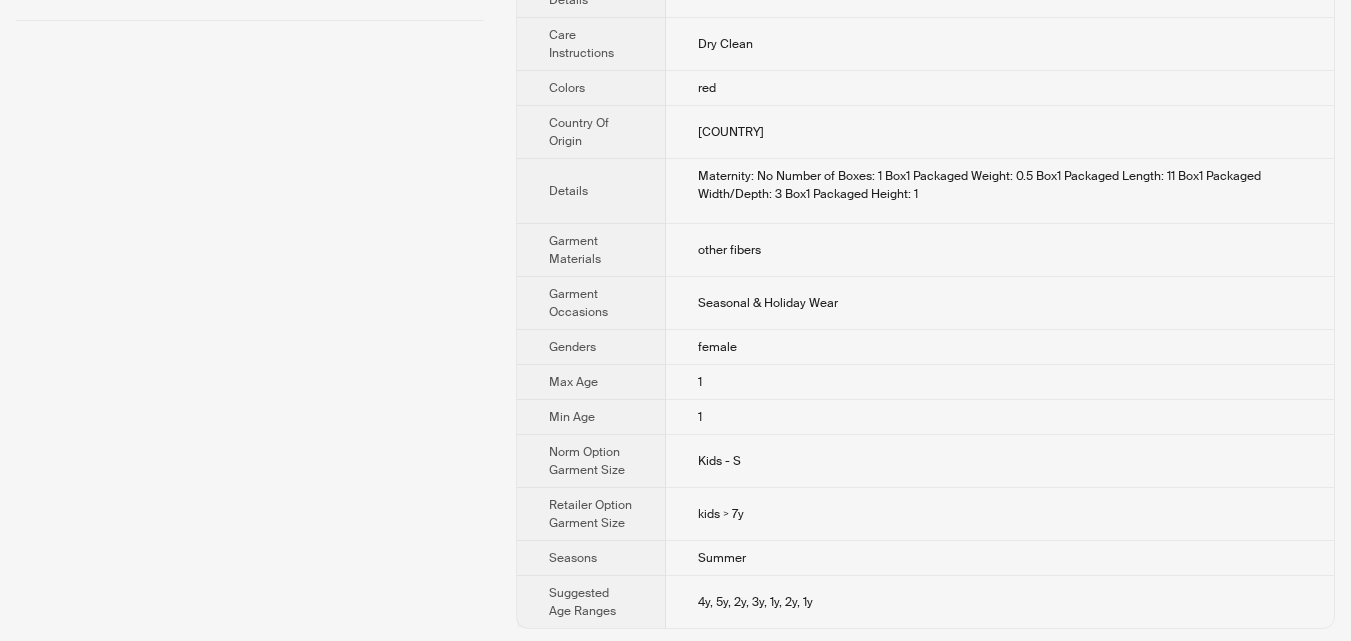 scroll, scrollTop: 583, scrollLeft: 0, axis: vertical 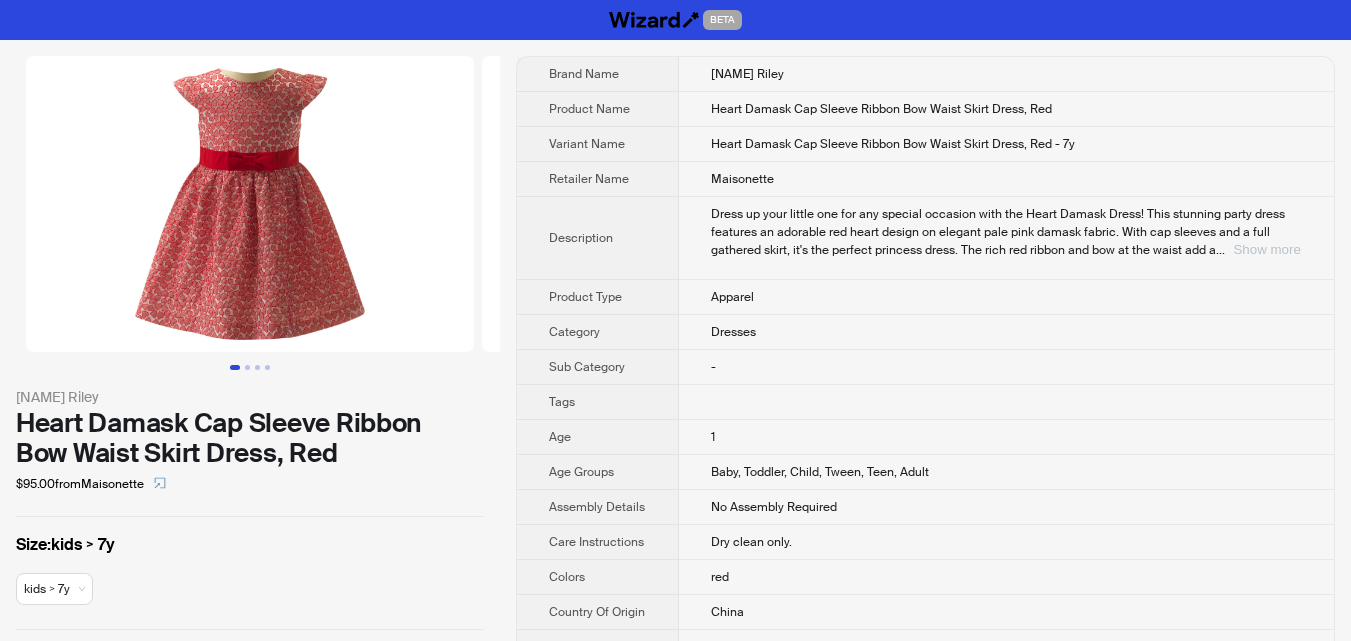 click on "Show more" at bounding box center [1266, 249] 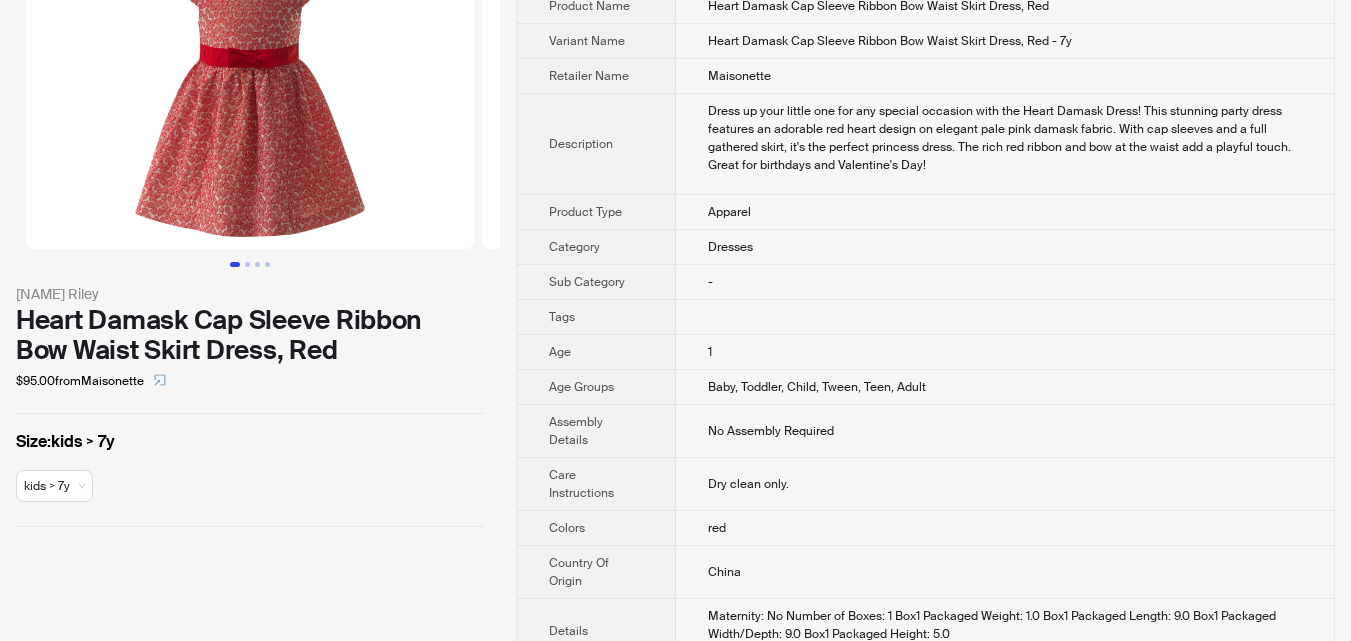 scroll, scrollTop: 0, scrollLeft: 0, axis: both 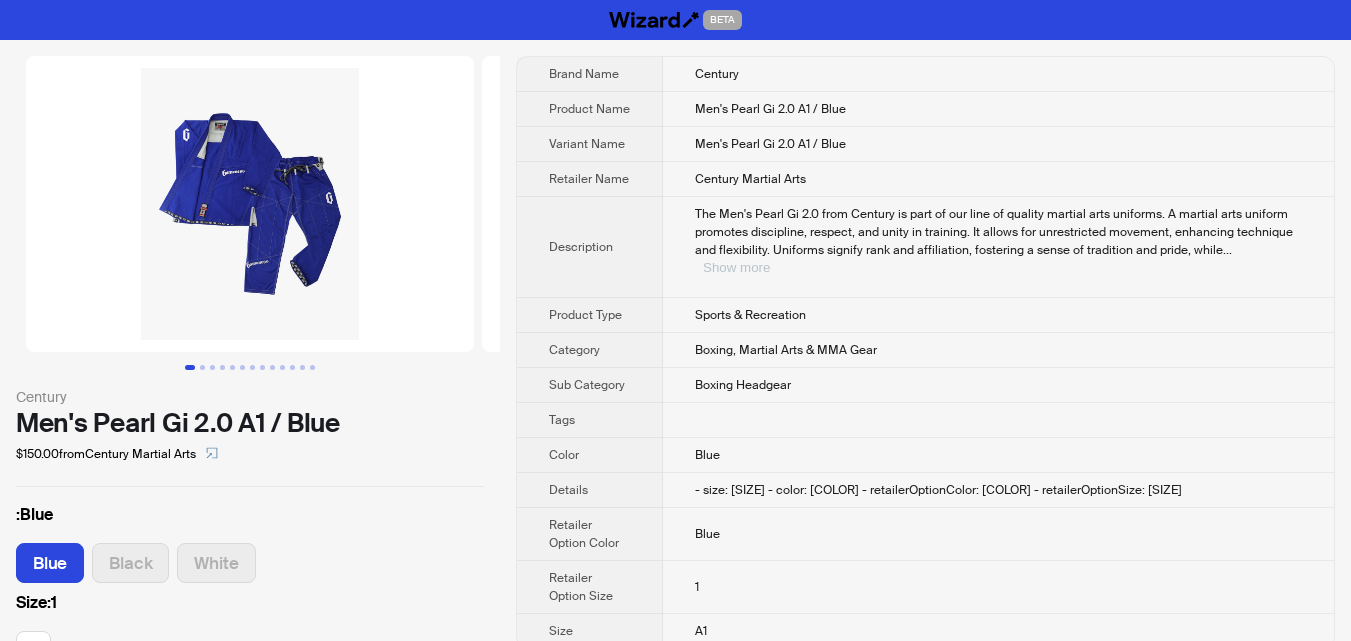click on "Show more" at bounding box center (736, 267) 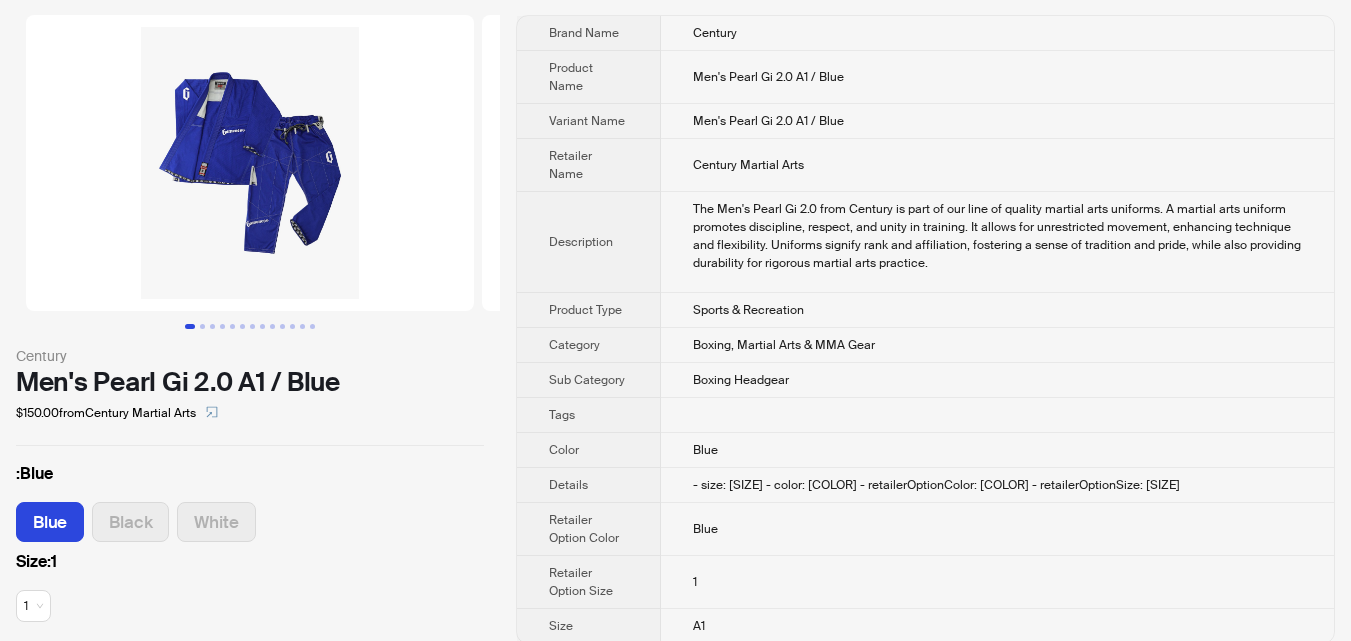 scroll, scrollTop: 63, scrollLeft: 0, axis: vertical 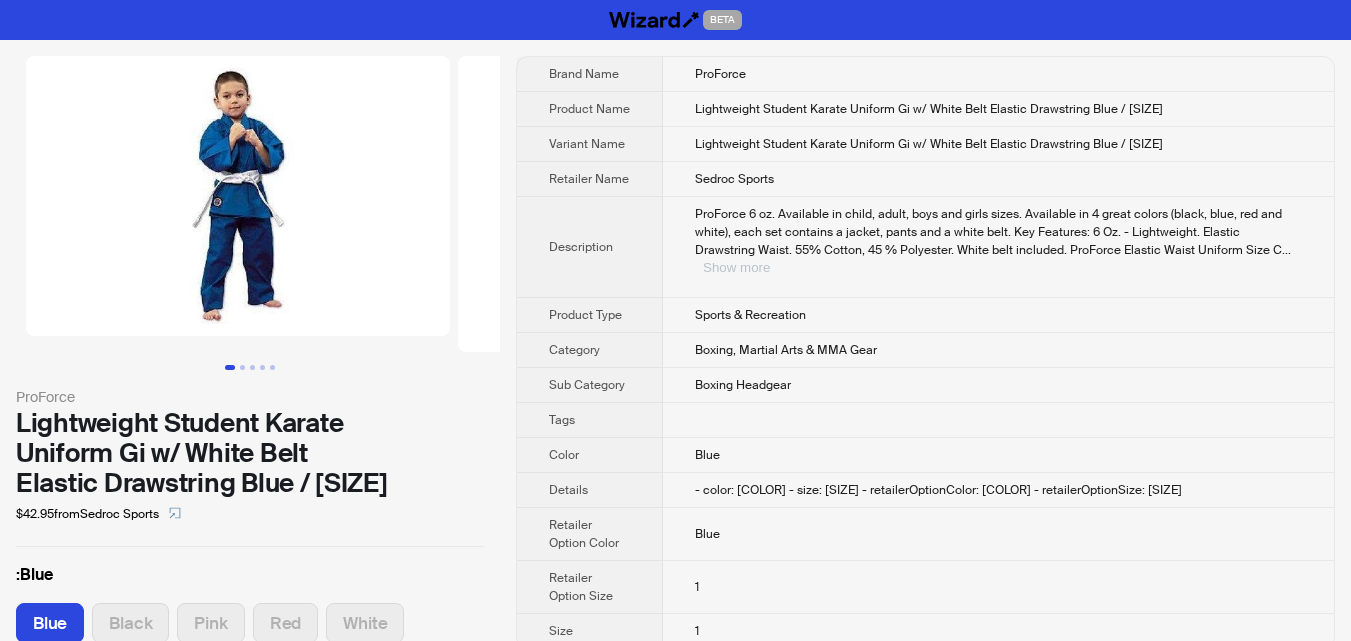 click on "Show more" at bounding box center [736, 267] 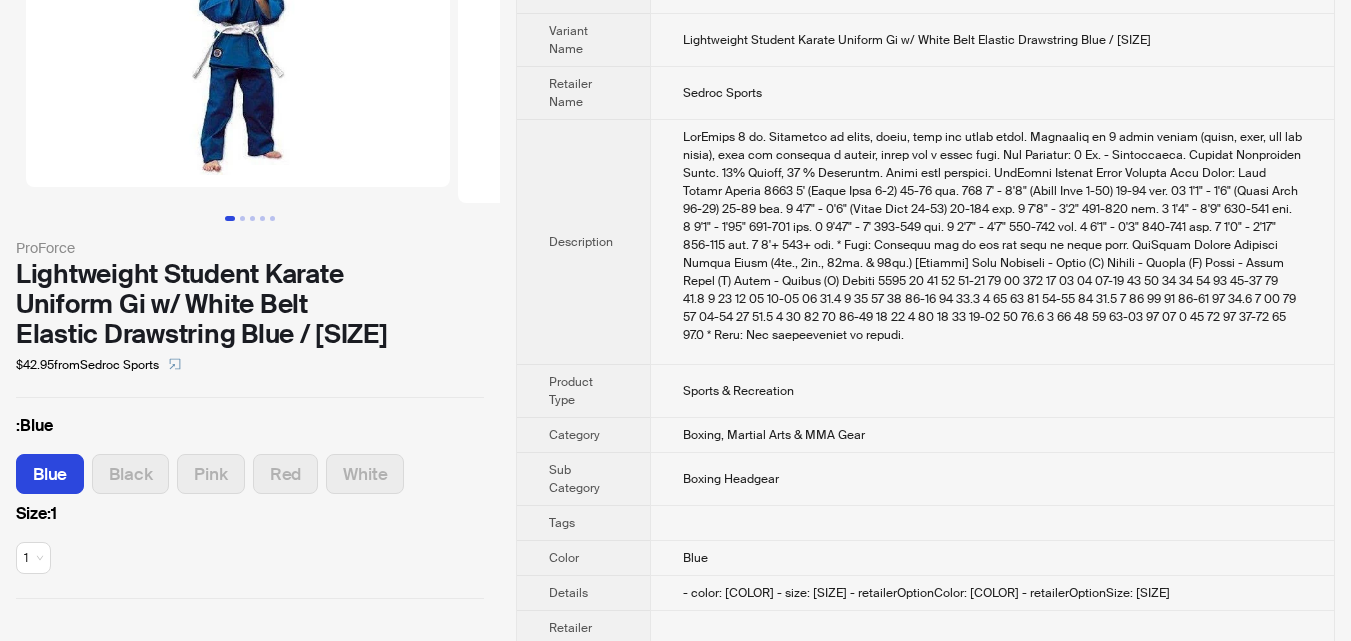 scroll, scrollTop: 100, scrollLeft: 0, axis: vertical 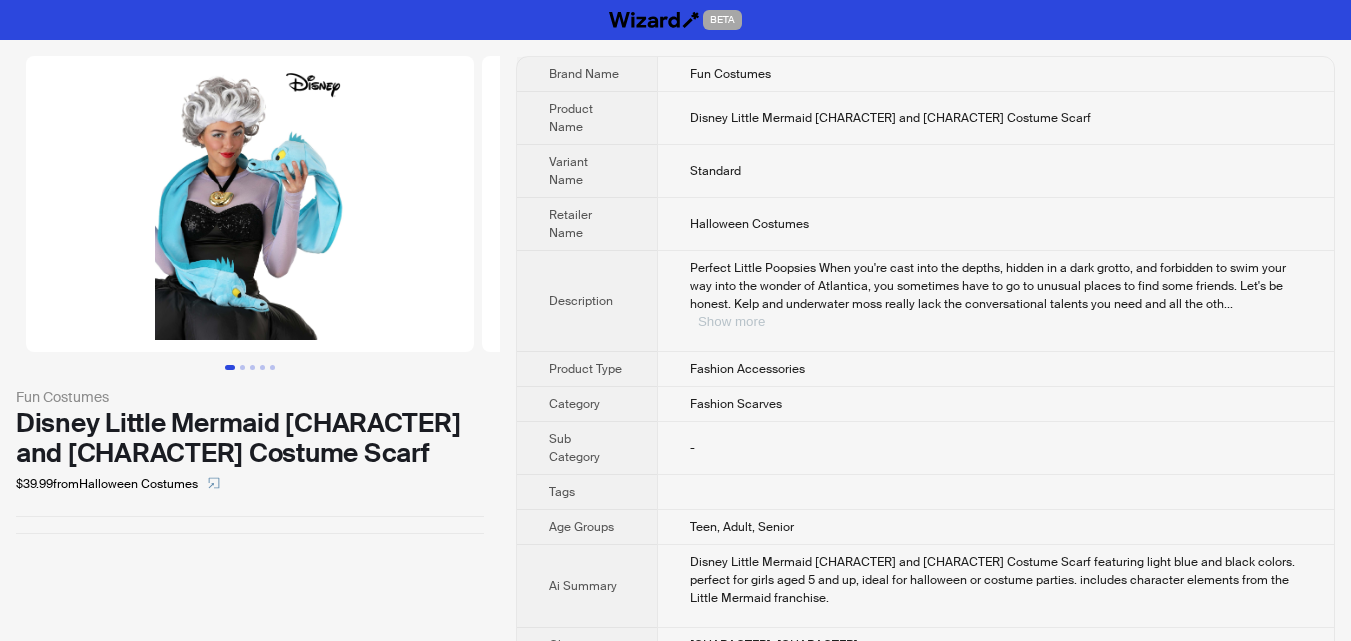 click on "Show more" at bounding box center [731, 321] 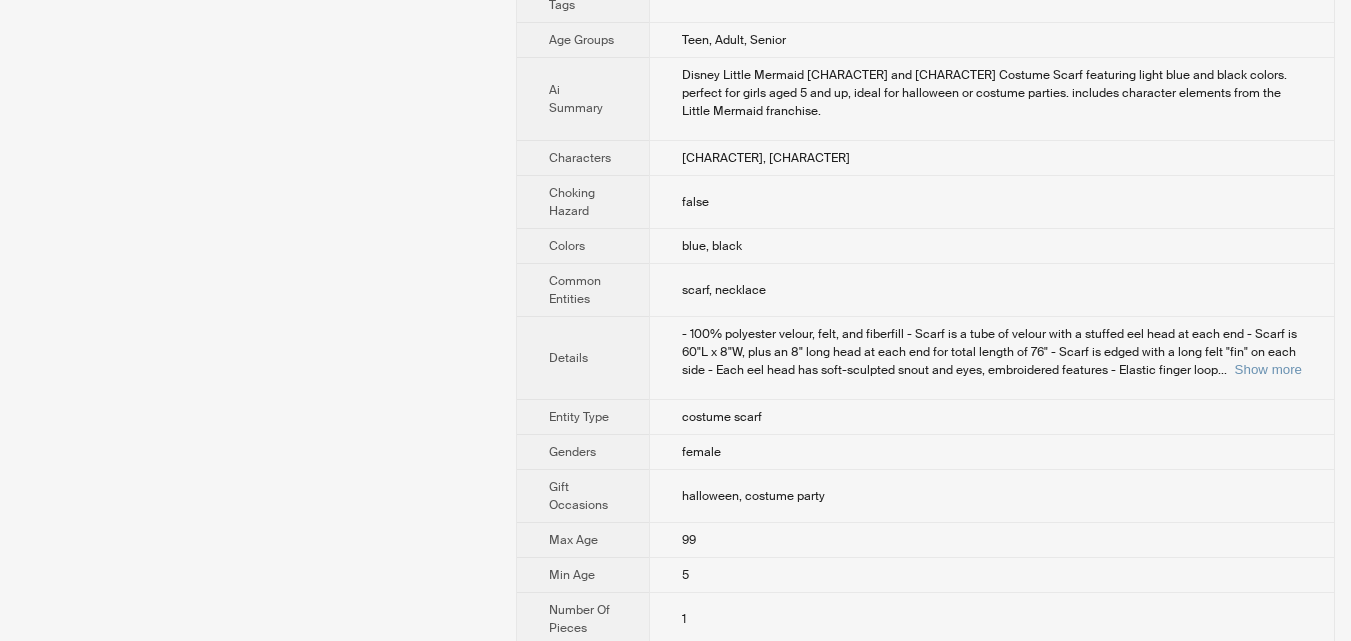 scroll, scrollTop: 700, scrollLeft: 0, axis: vertical 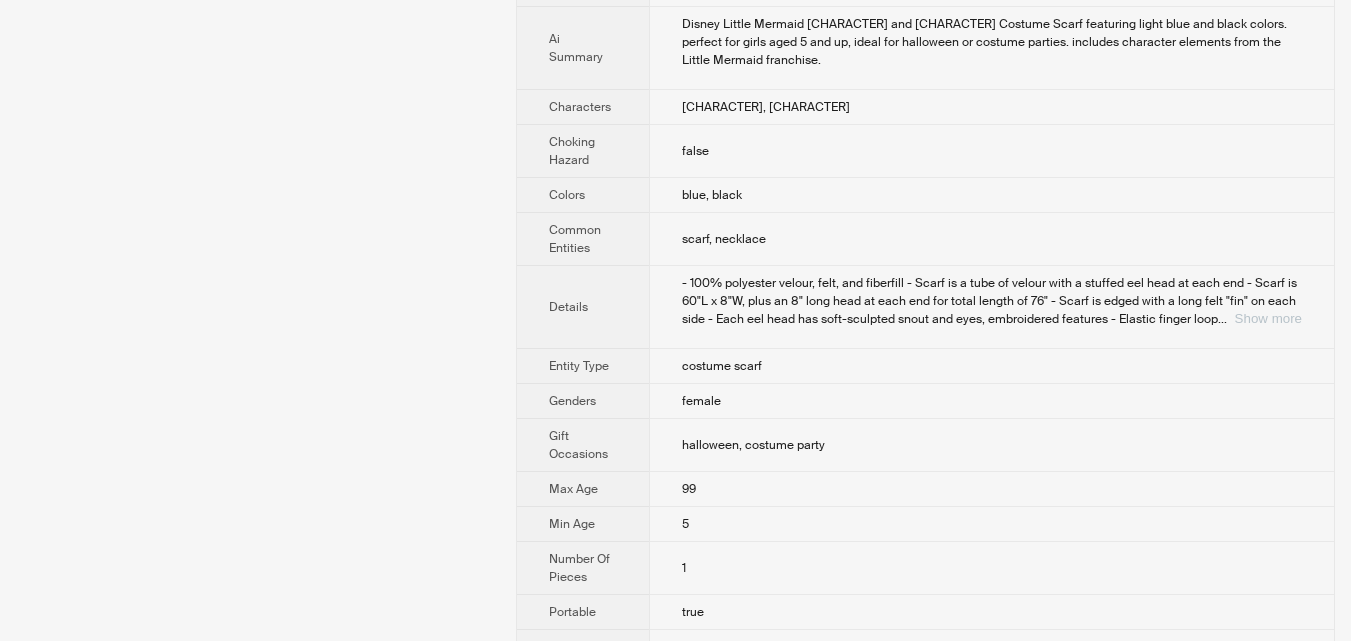 click on "Show more" at bounding box center (1268, 318) 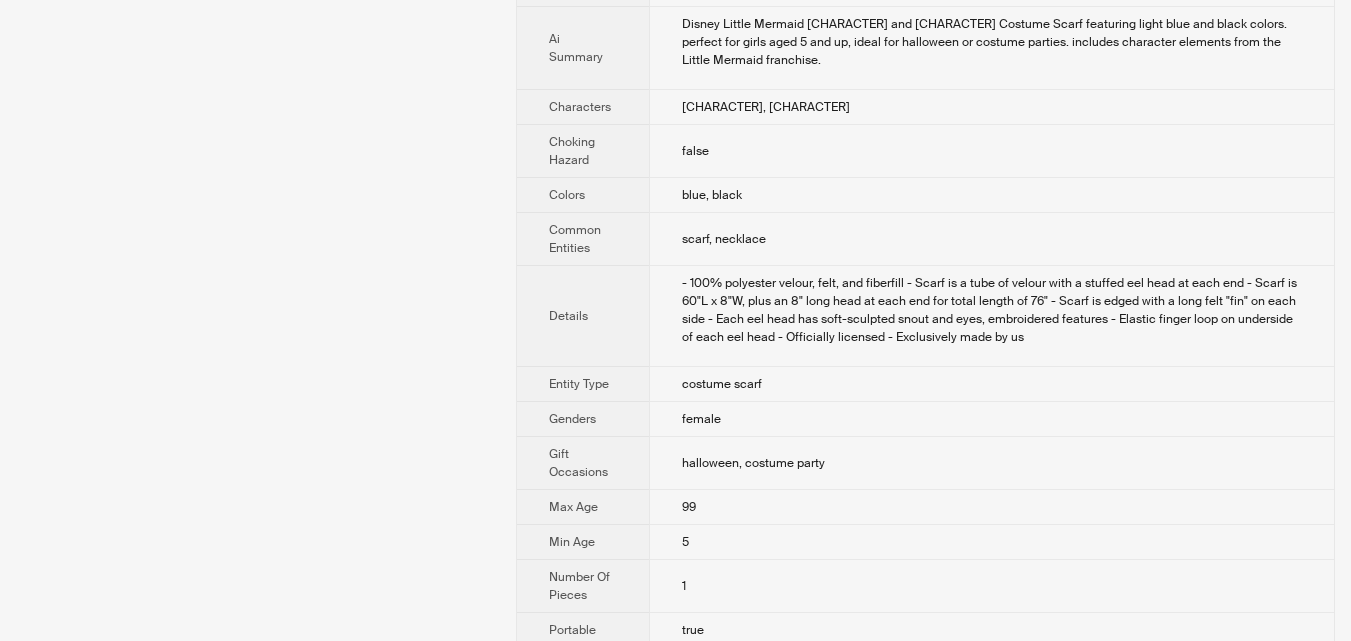 click on "- 100% polyester velour, felt, and fiberfill
- Scarf is a tube of velour with a stuffed eel head at each end
- Scarf is 60"L x 8"W, plus an 8" long head at each end for total length of 76"
- Scarf is edged with a long felt "fin" on each side
- Each eel head has soft-sculpted snout and eyes, embroidered features
- Elastic finger loop on underside of each eel head
- Officially licensed
- Exclusively made by us" at bounding box center [992, 310] 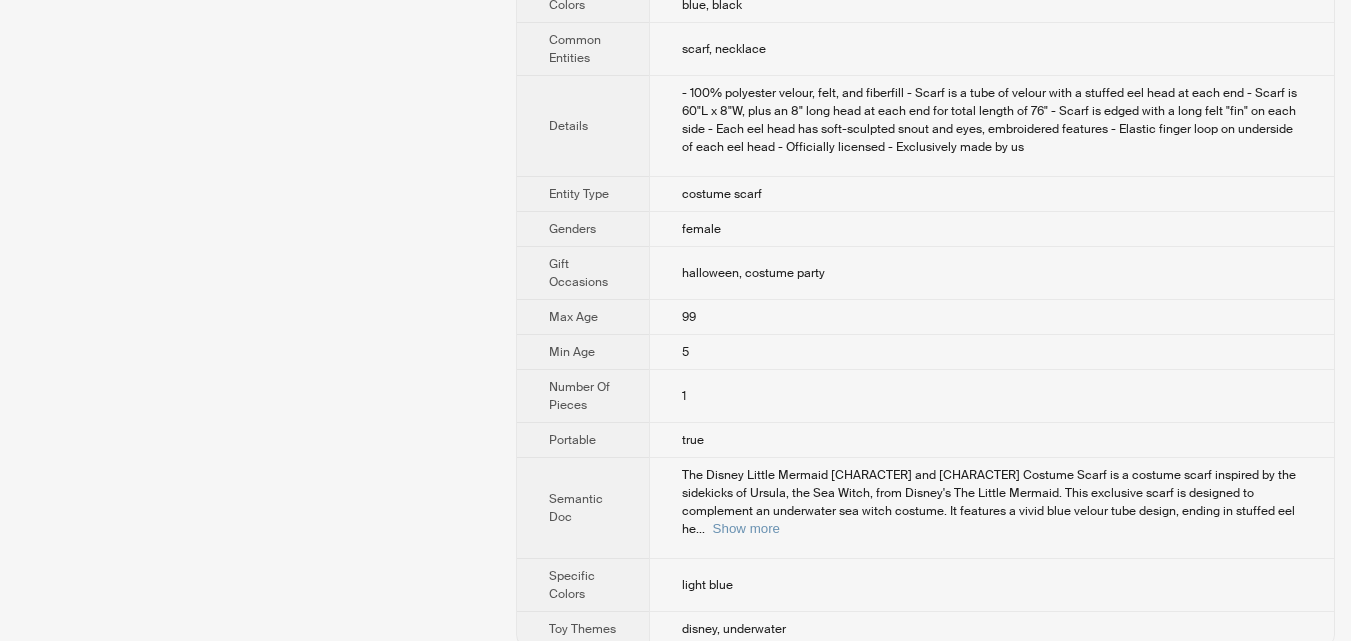scroll, scrollTop: 894, scrollLeft: 0, axis: vertical 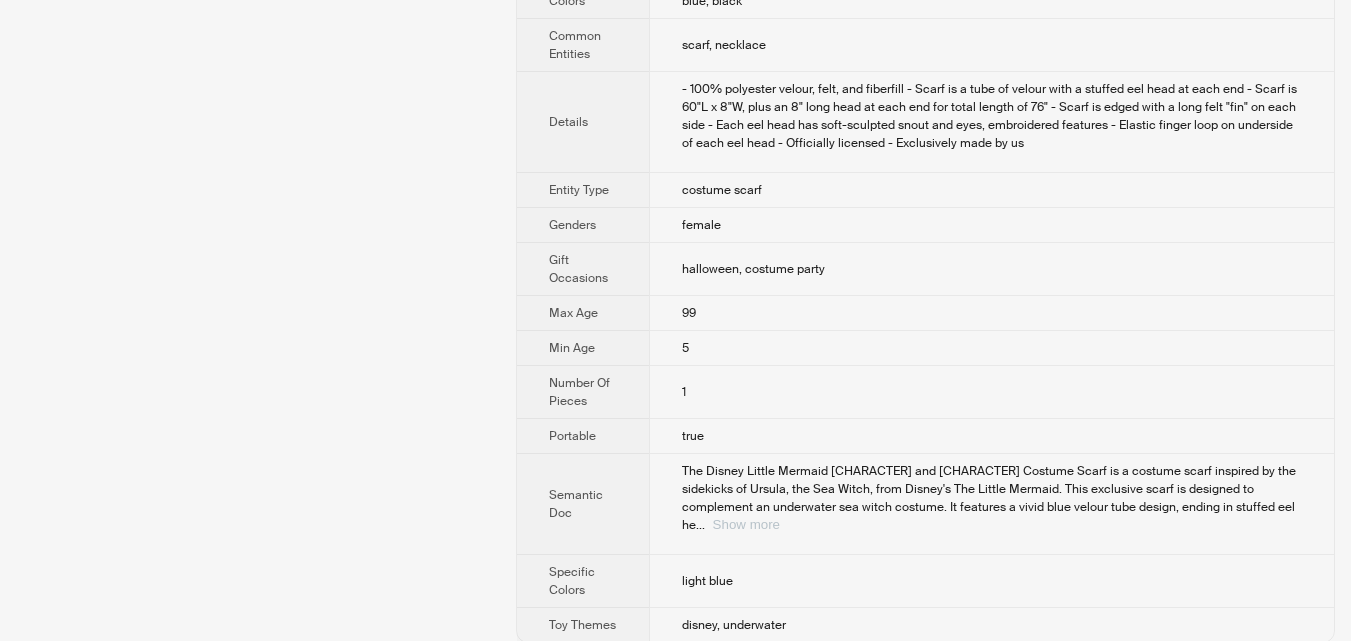 click on "Show more" at bounding box center [746, 524] 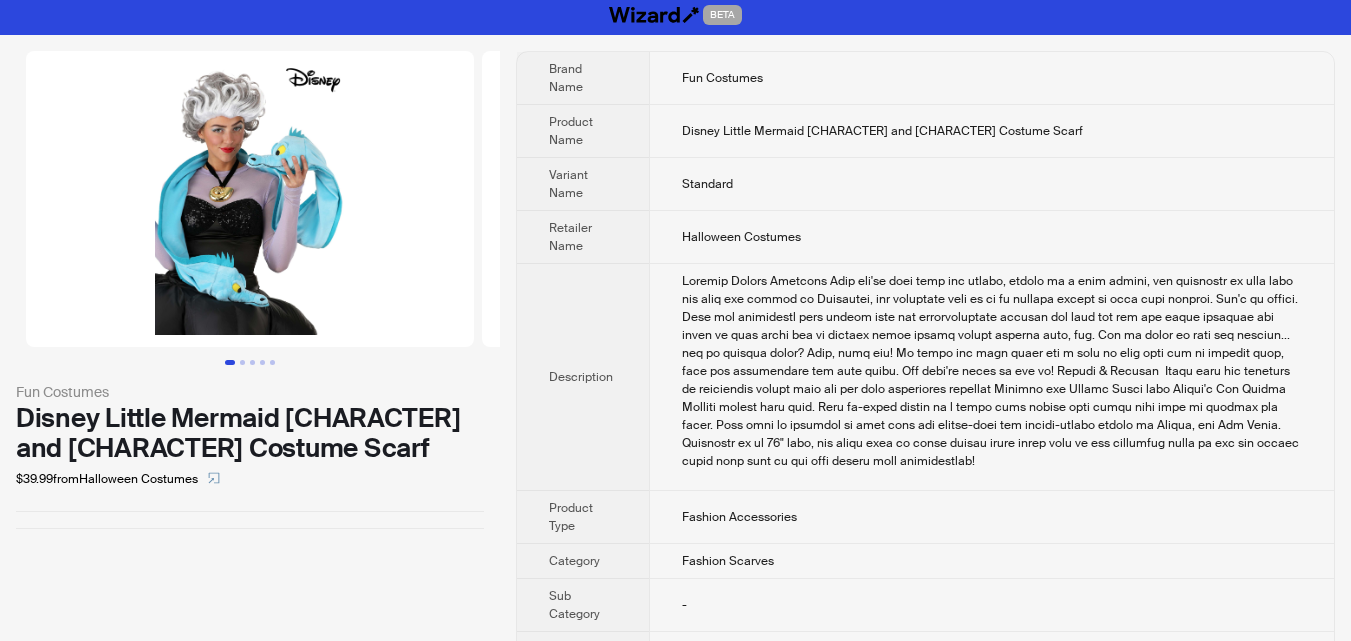 scroll, scrollTop: 0, scrollLeft: 0, axis: both 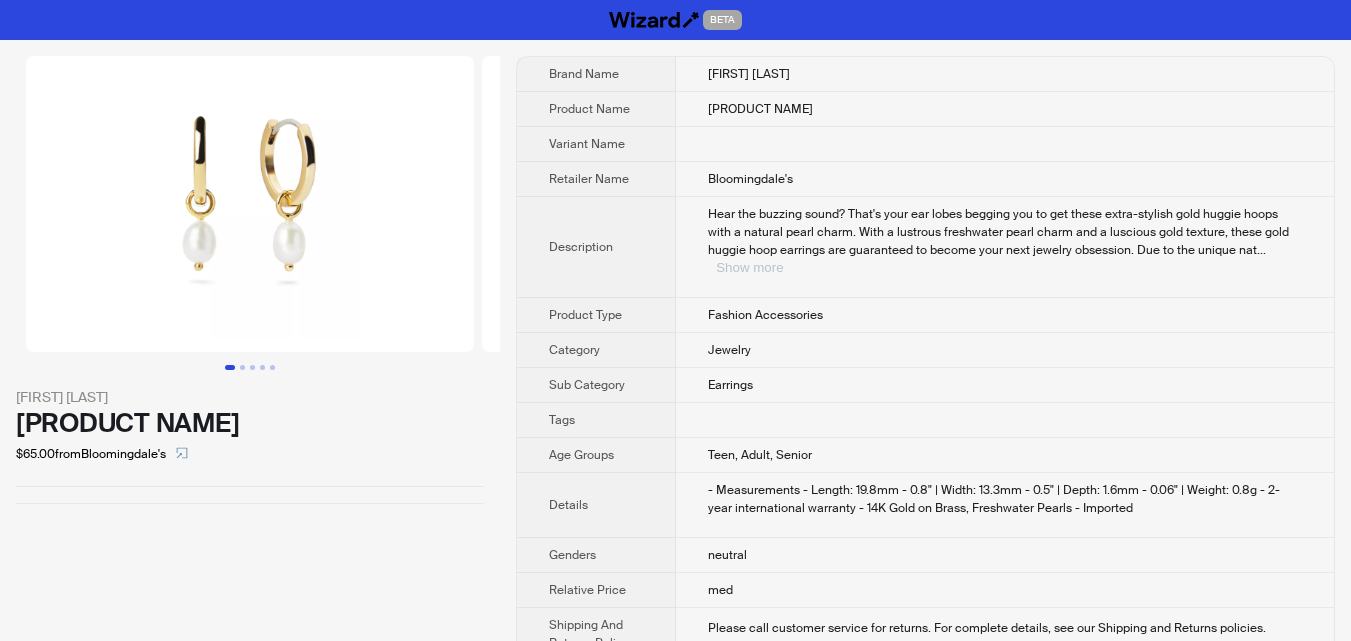 click on "Show more" at bounding box center [749, 267] 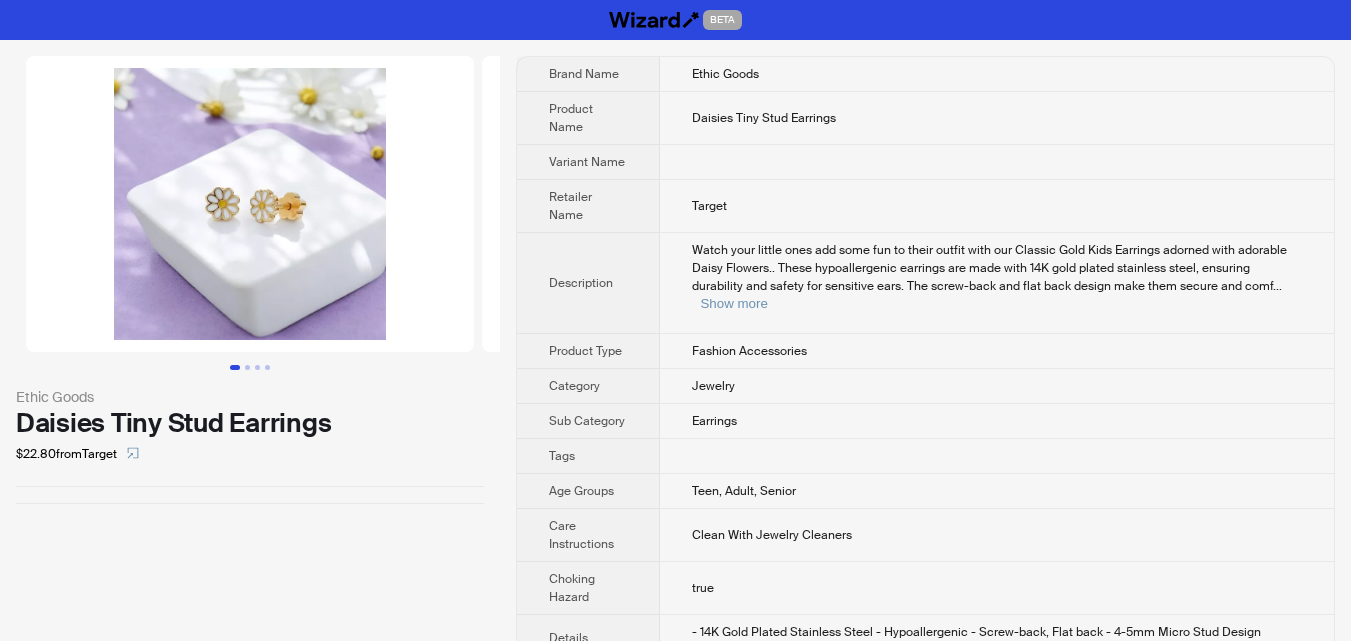 scroll, scrollTop: 0, scrollLeft: 0, axis: both 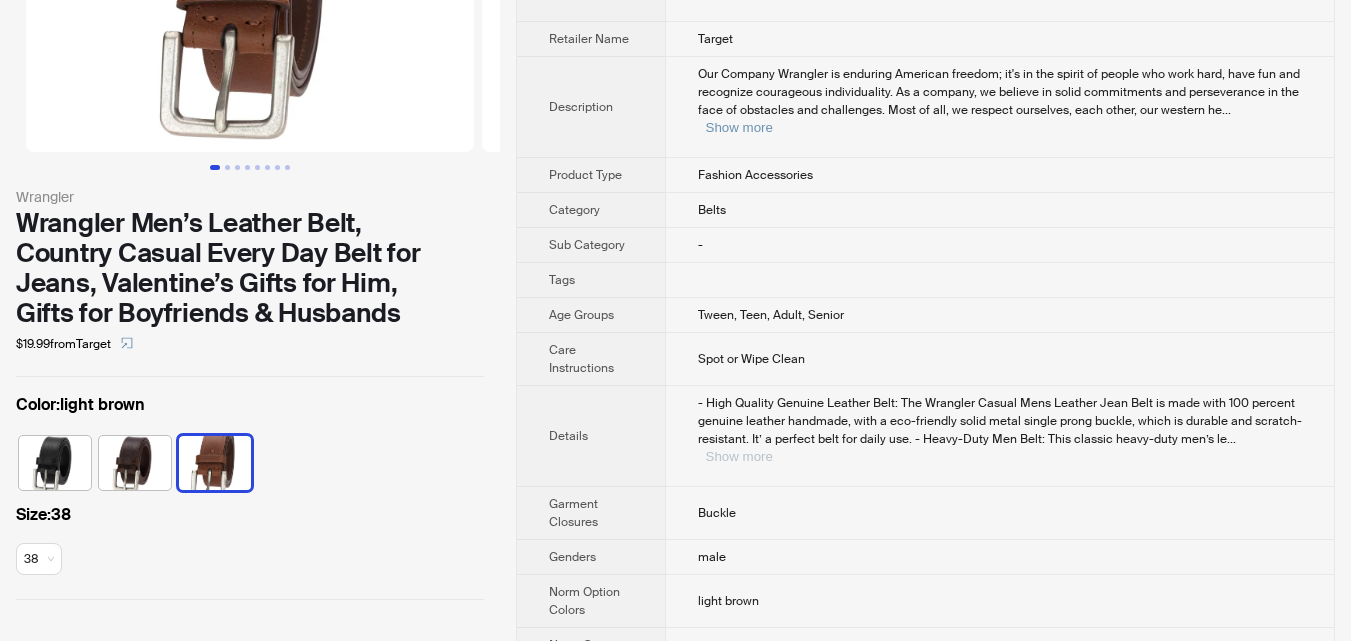 click on "Show more" at bounding box center [739, 456] 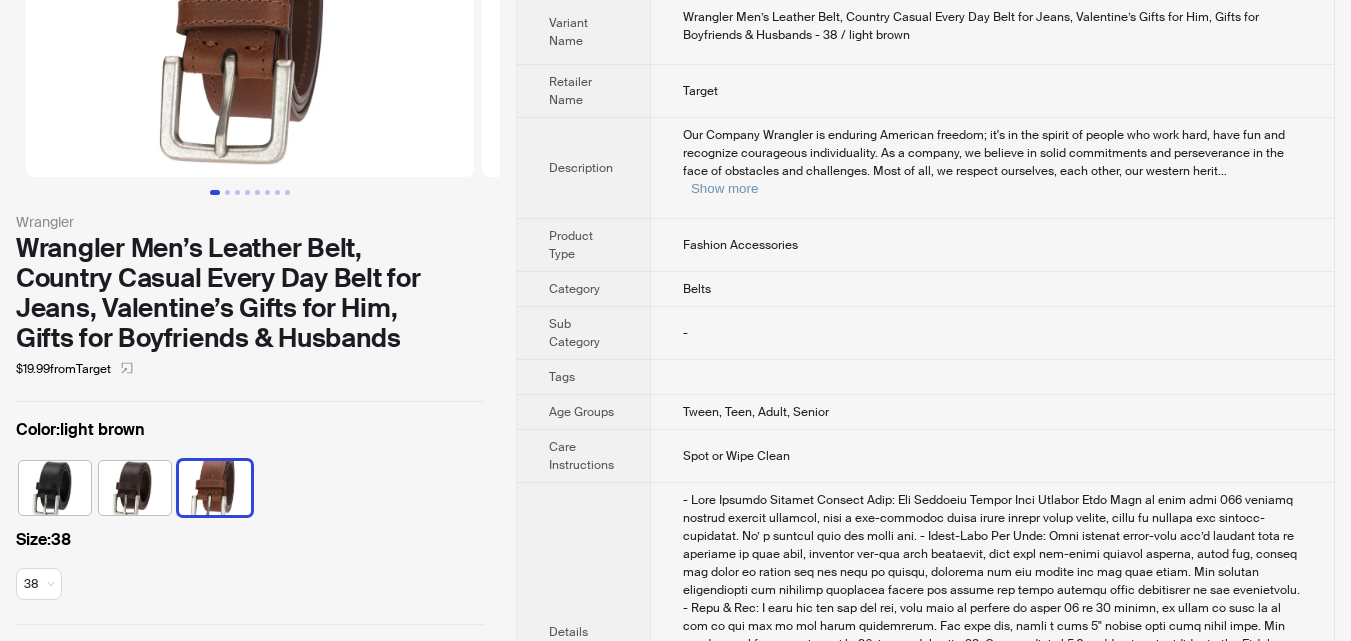scroll, scrollTop: 100, scrollLeft: 0, axis: vertical 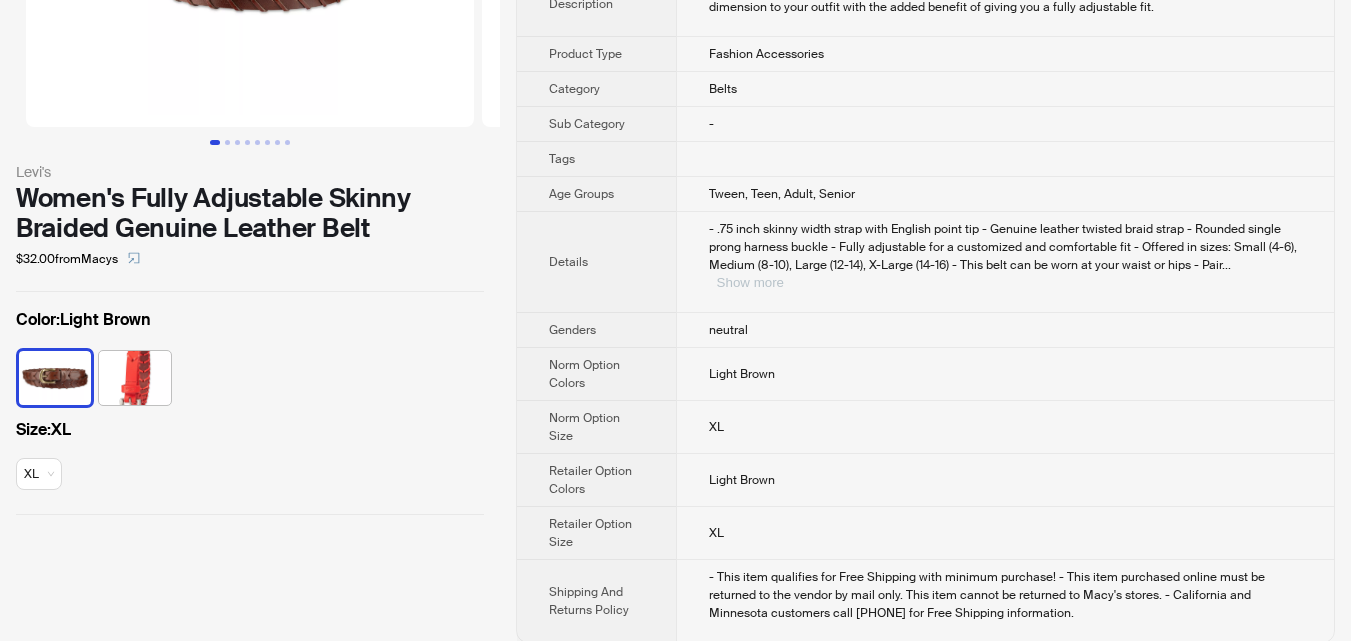 click on "Show more" at bounding box center (750, 282) 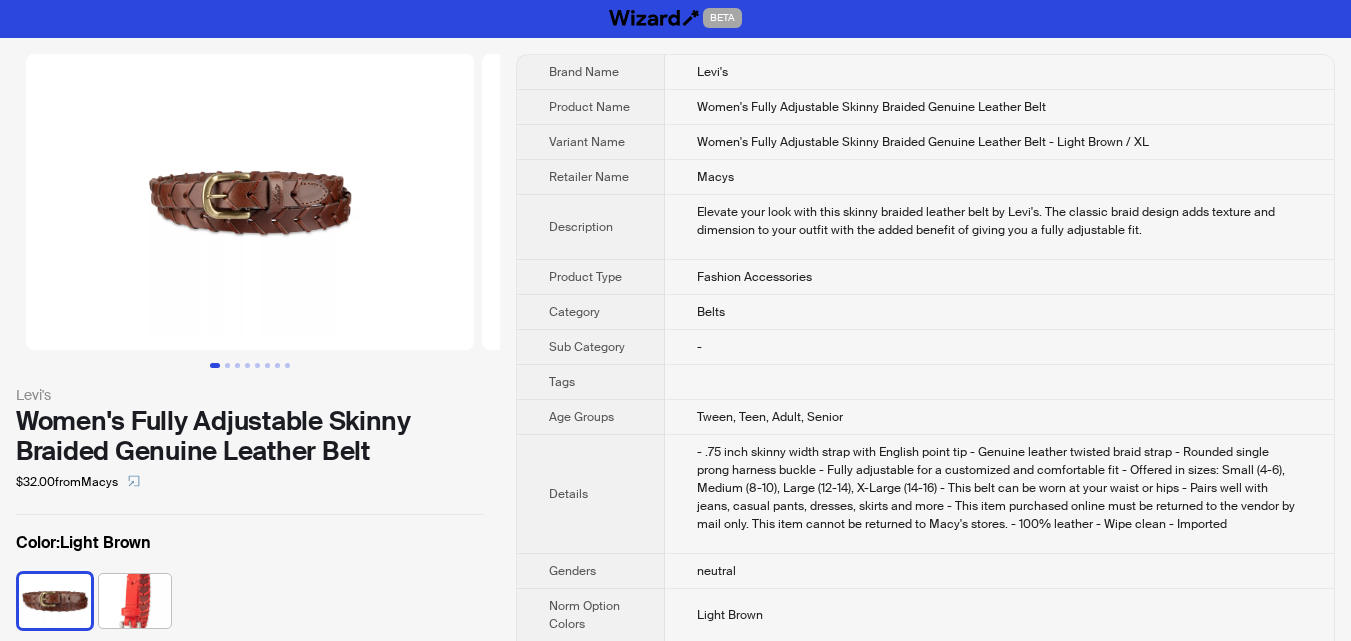 scroll, scrollTop: 0, scrollLeft: 0, axis: both 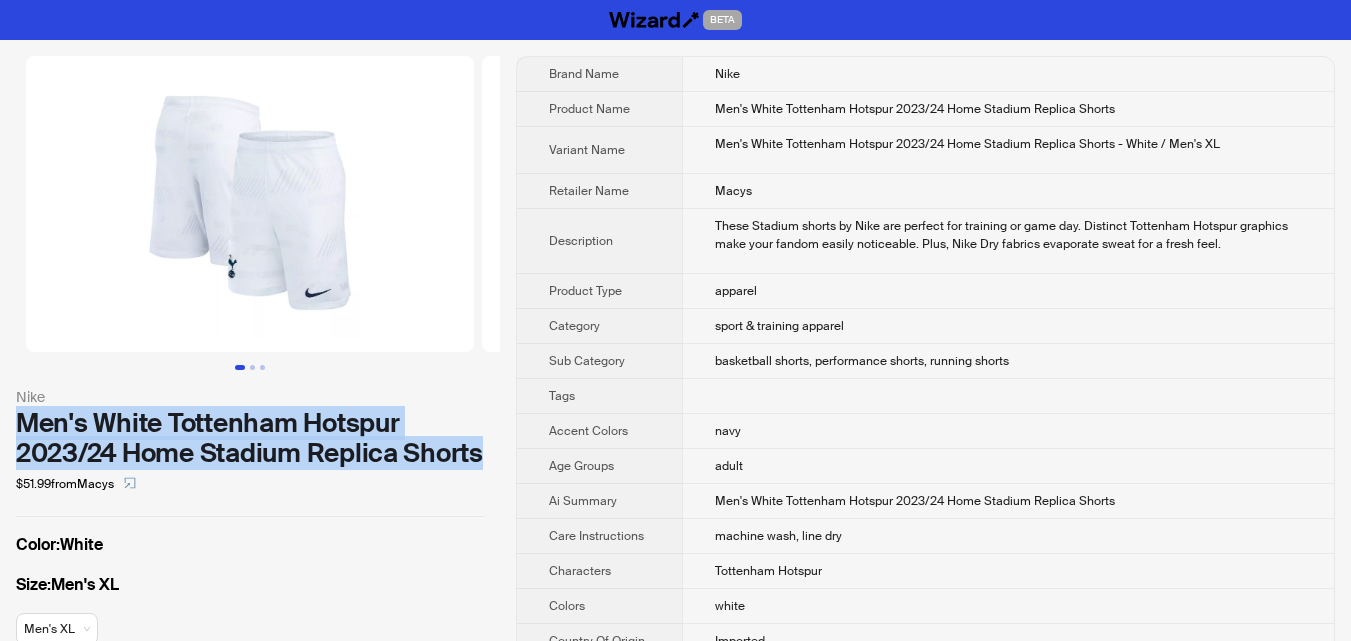 drag, startPoint x: 0, startPoint y: 411, endPoint x: 341, endPoint y: 476, distance: 347.13974 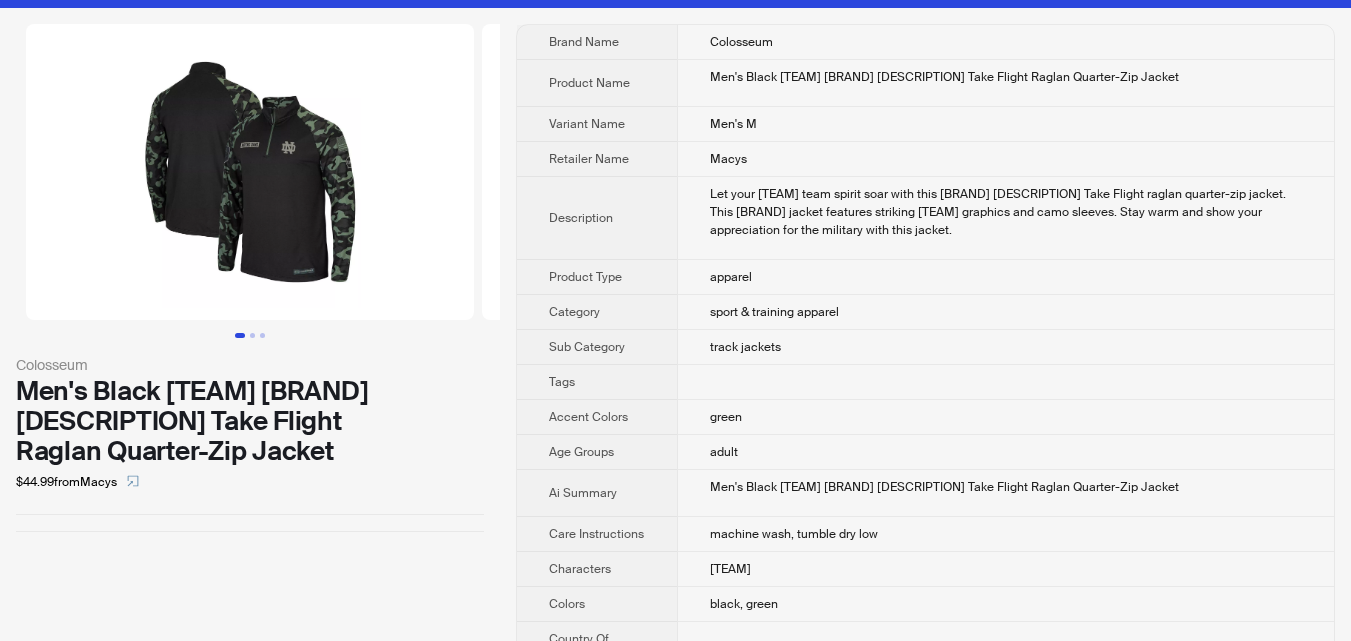 scroll, scrollTop: 0, scrollLeft: 0, axis: both 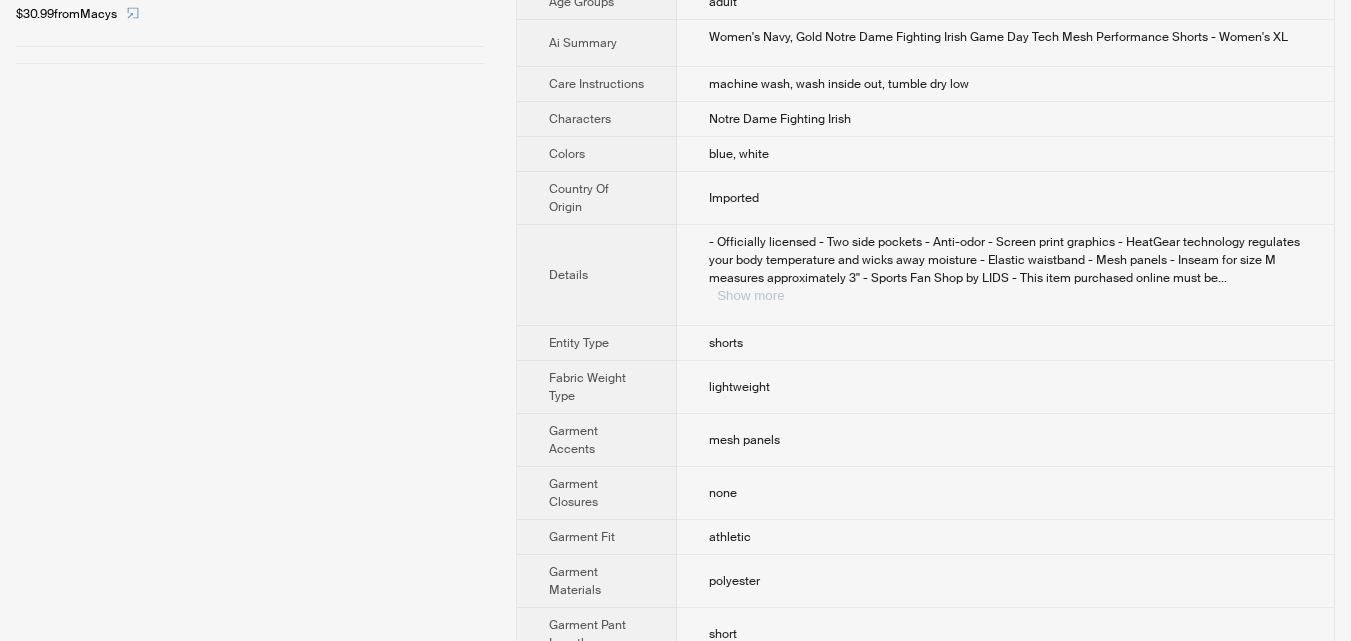 click on "Show more" at bounding box center [750, 295] 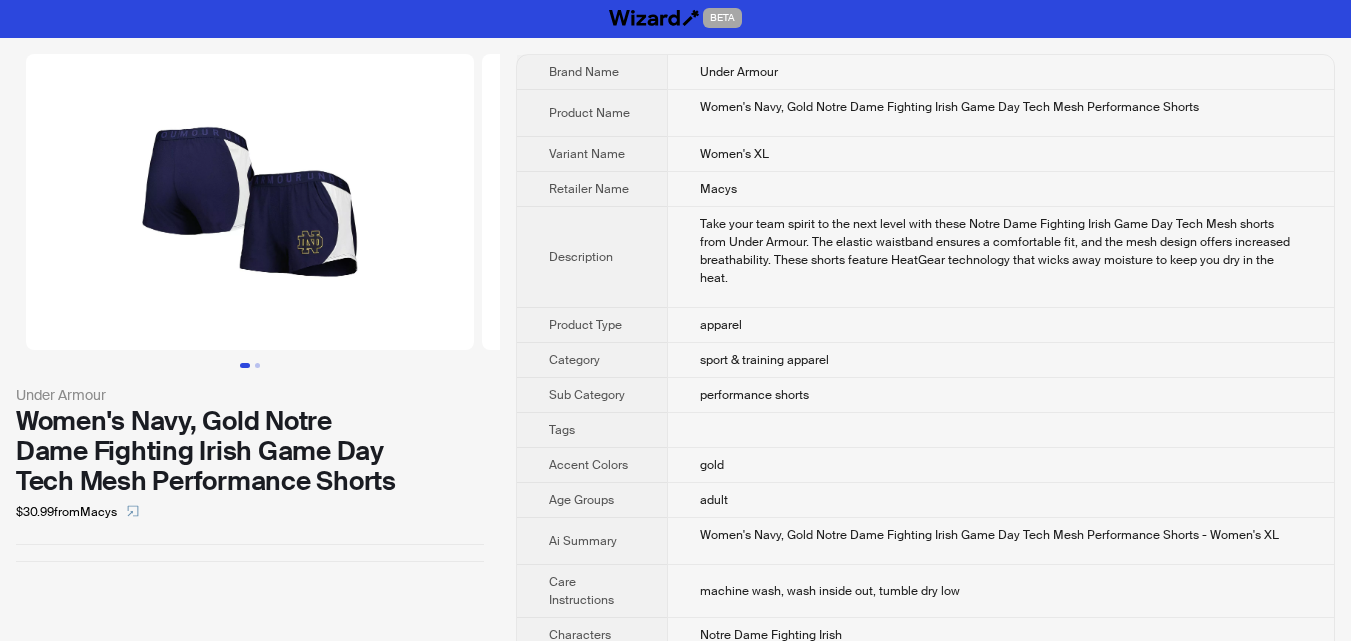 scroll, scrollTop: 0, scrollLeft: 0, axis: both 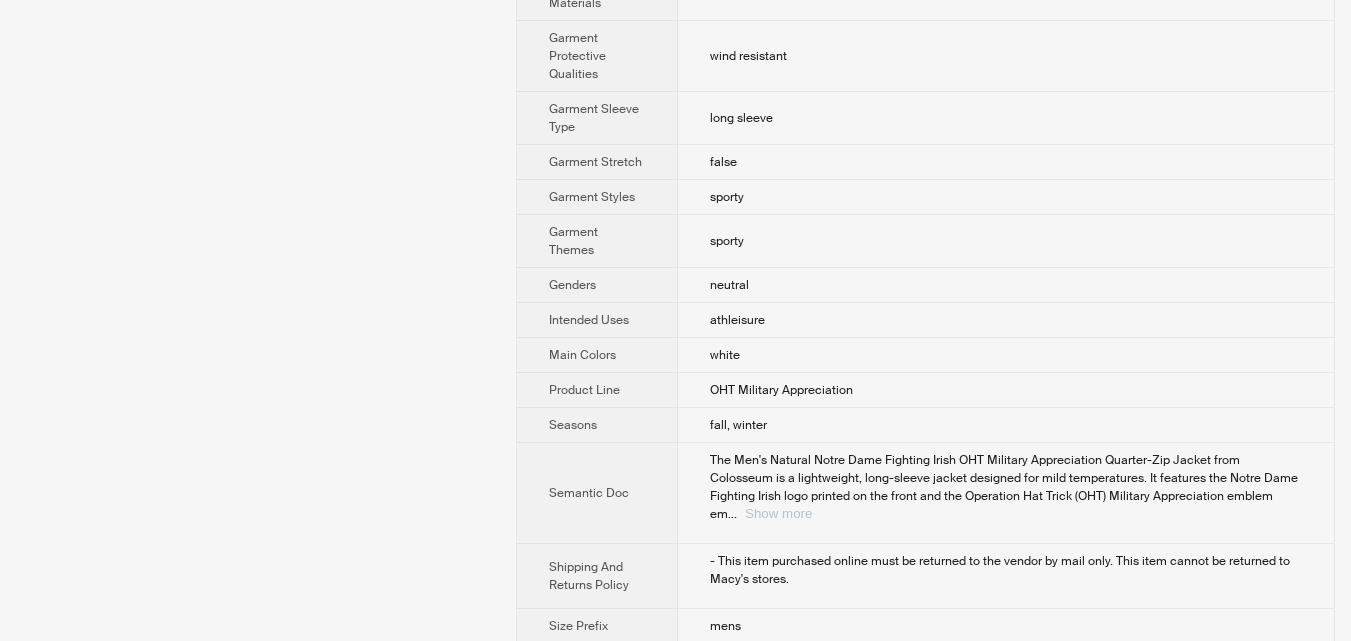 click on "Show more" at bounding box center [778, 513] 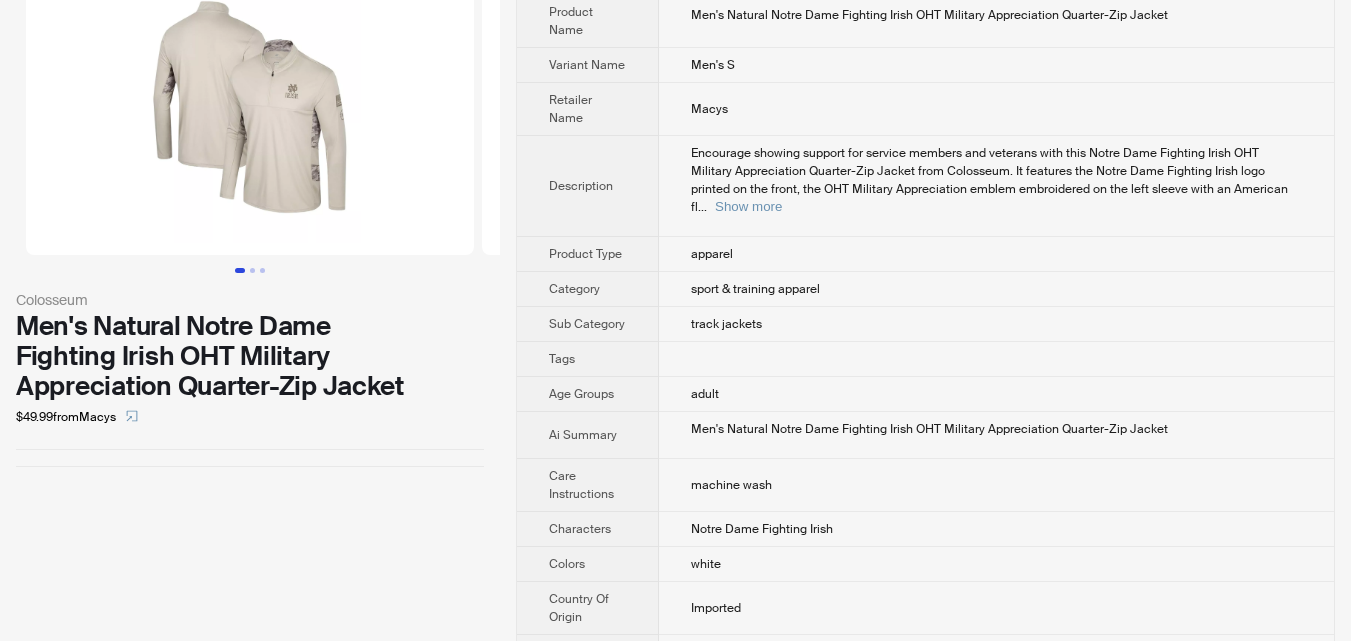 scroll, scrollTop: 0, scrollLeft: 0, axis: both 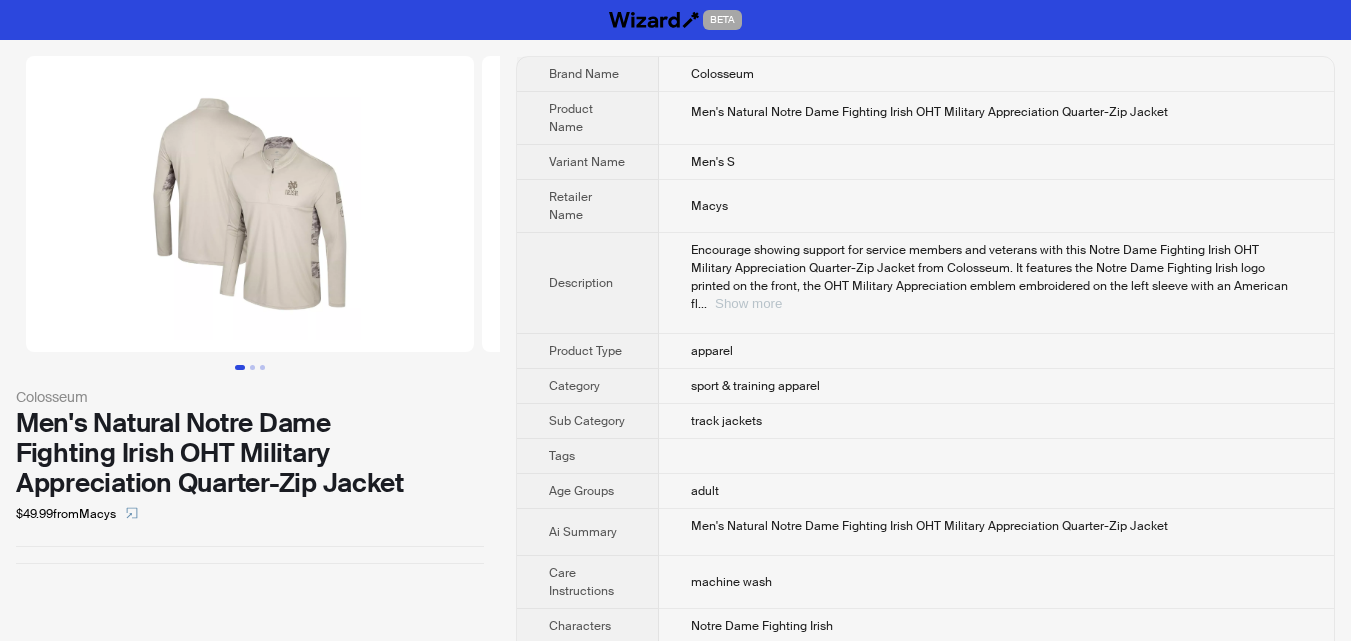 click on "Show more" at bounding box center [748, 303] 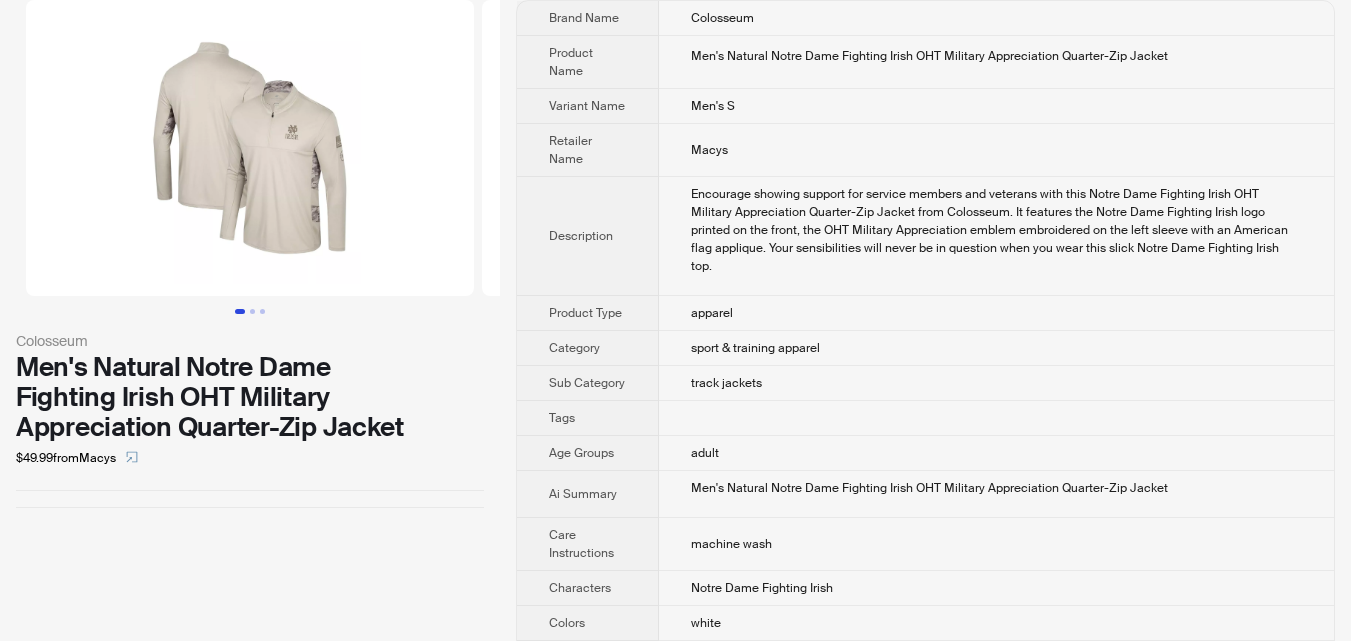 scroll, scrollTop: 0, scrollLeft: 0, axis: both 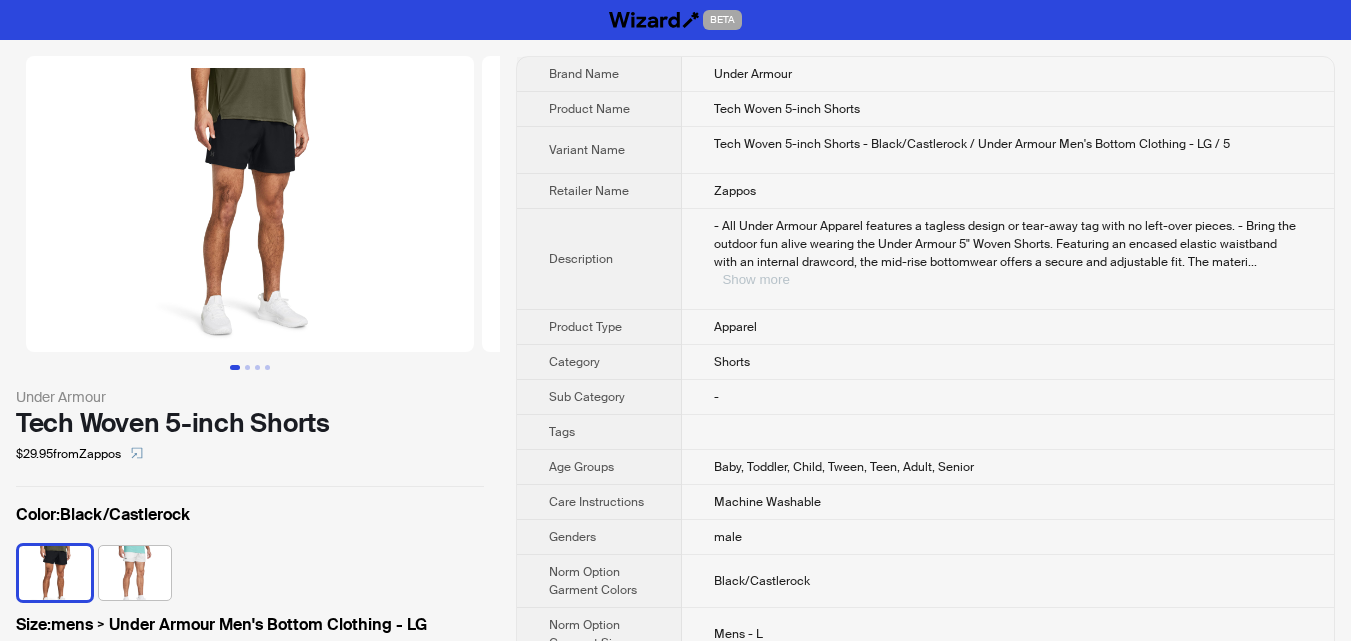 click on "Show more" at bounding box center [755, 279] 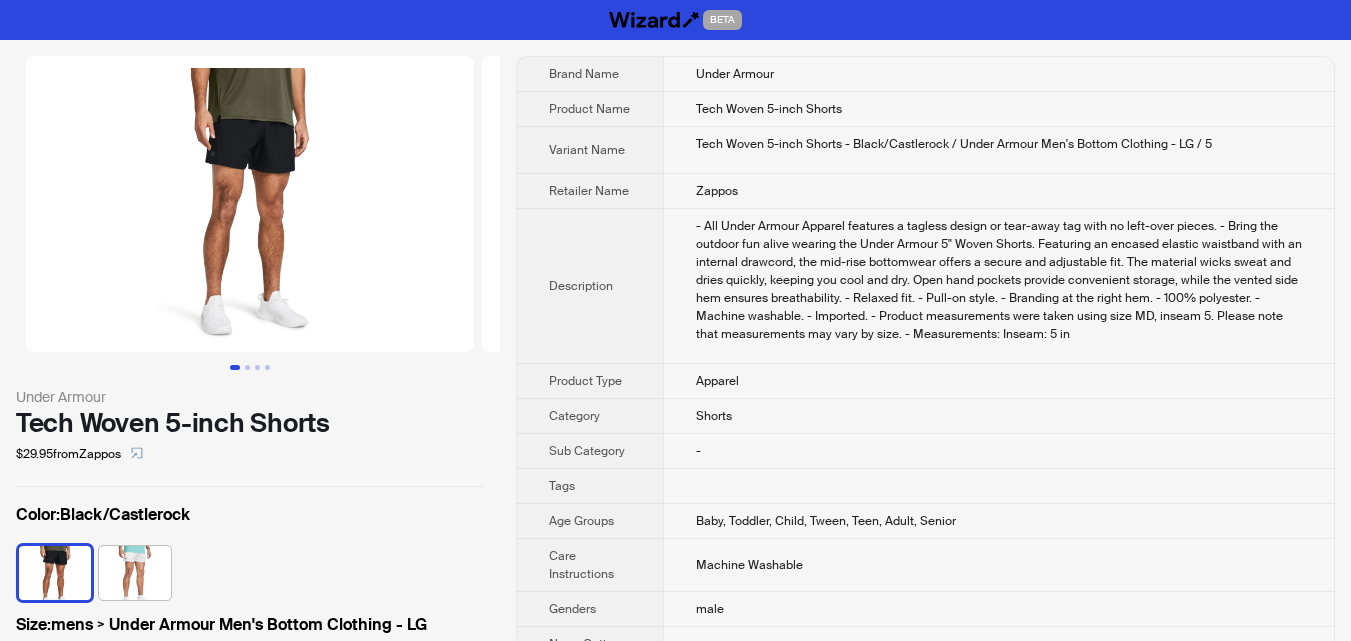 scroll, scrollTop: 100, scrollLeft: 0, axis: vertical 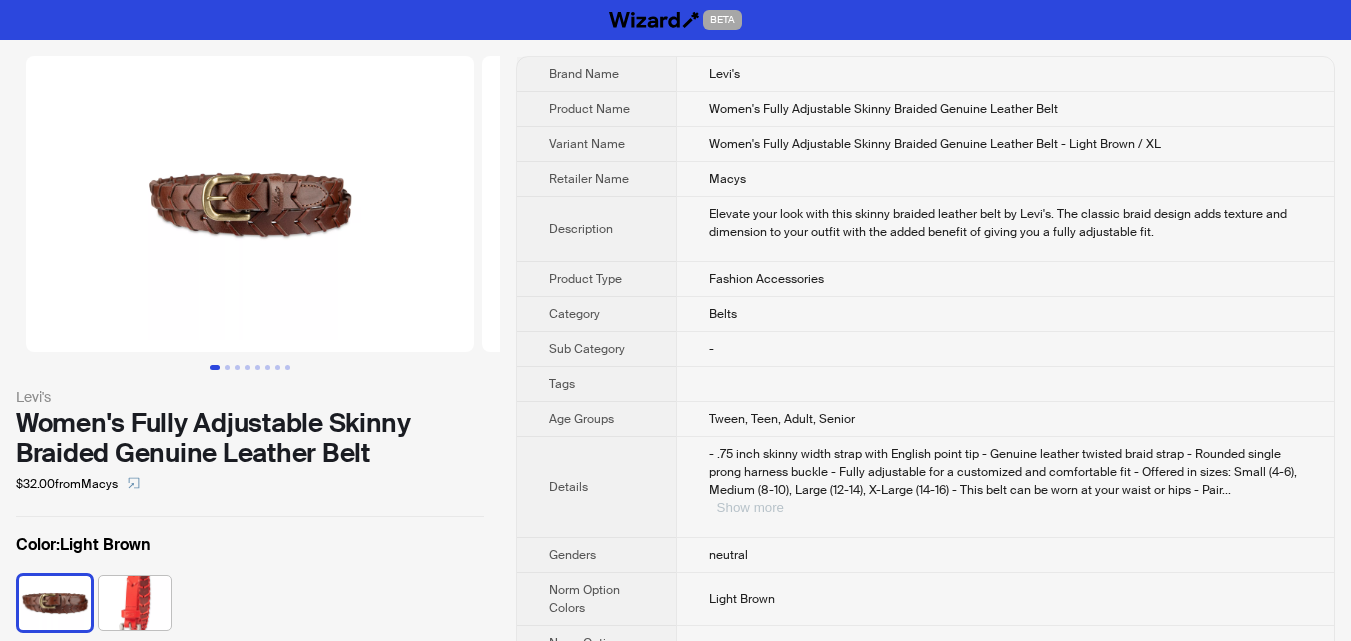 click on "Show more" at bounding box center (750, 507) 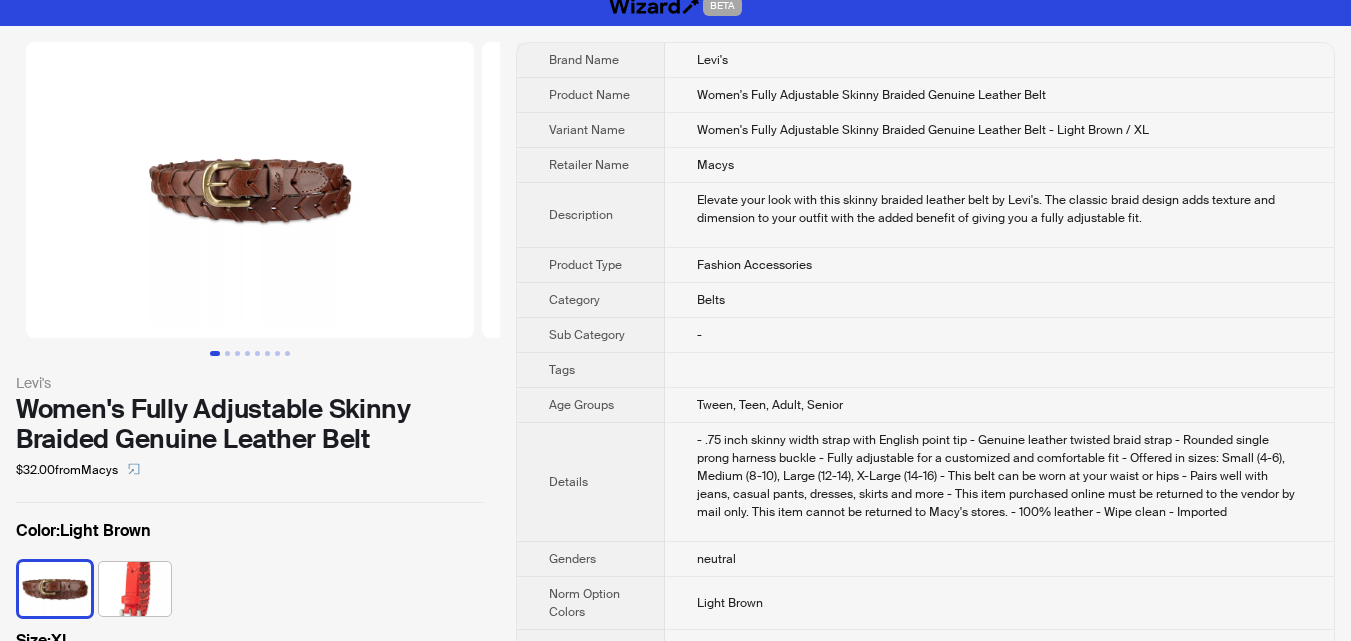 scroll, scrollTop: 0, scrollLeft: 0, axis: both 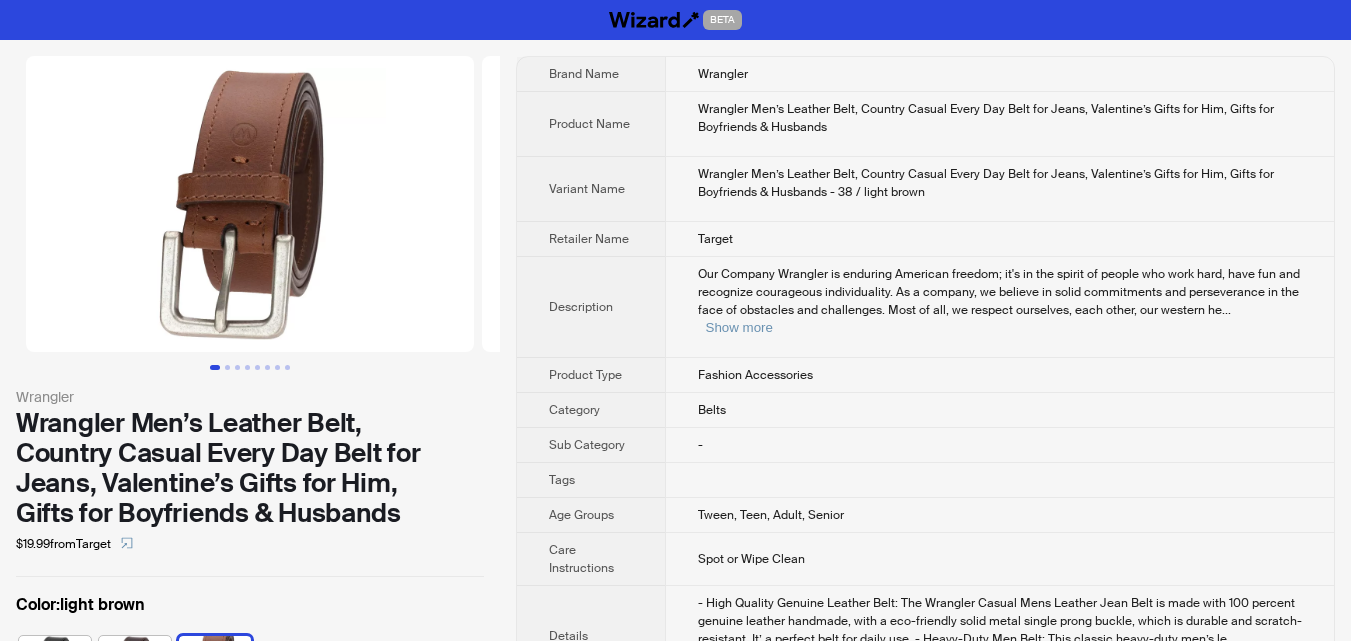 click at bounding box center [250, 204] 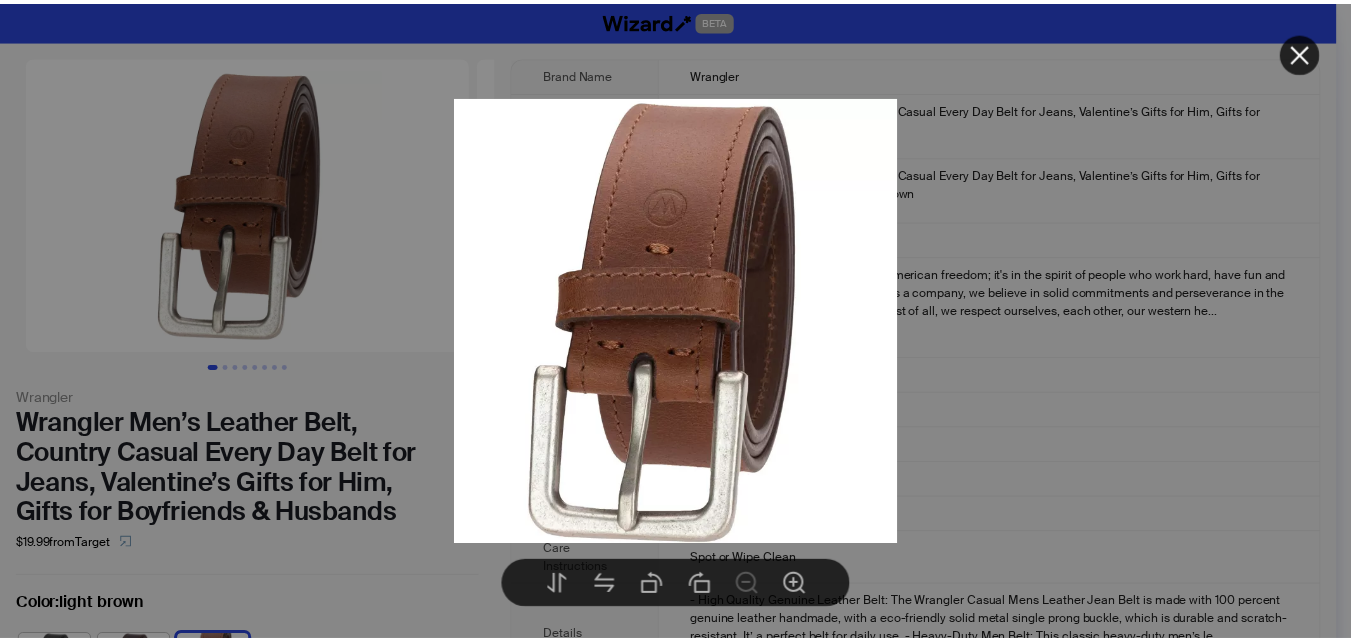 scroll, scrollTop: 0, scrollLeft: 0, axis: both 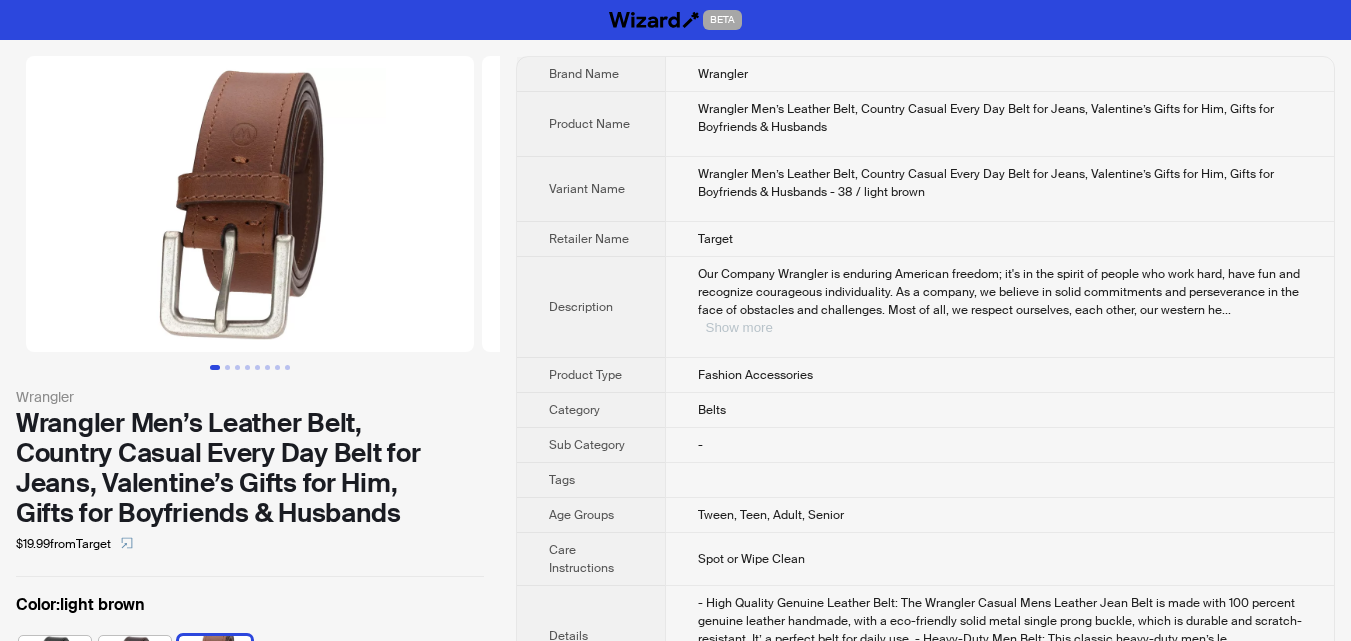 click on "Show more" at bounding box center (739, 327) 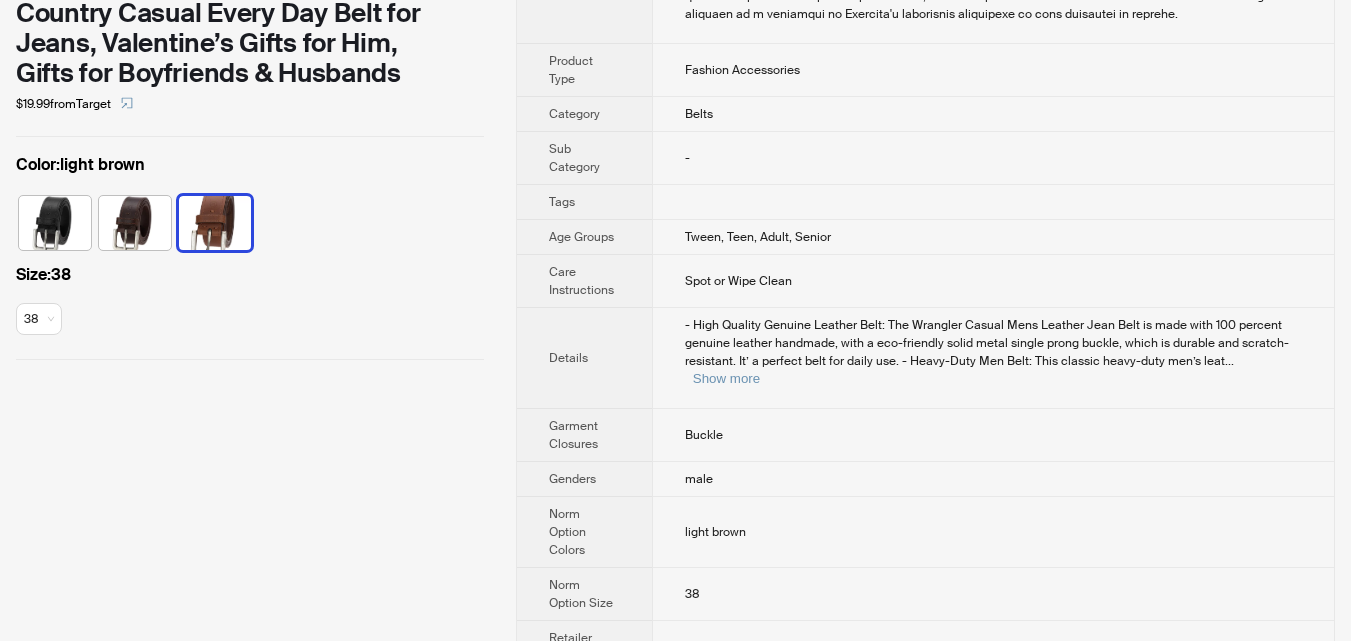 scroll, scrollTop: 500, scrollLeft: 0, axis: vertical 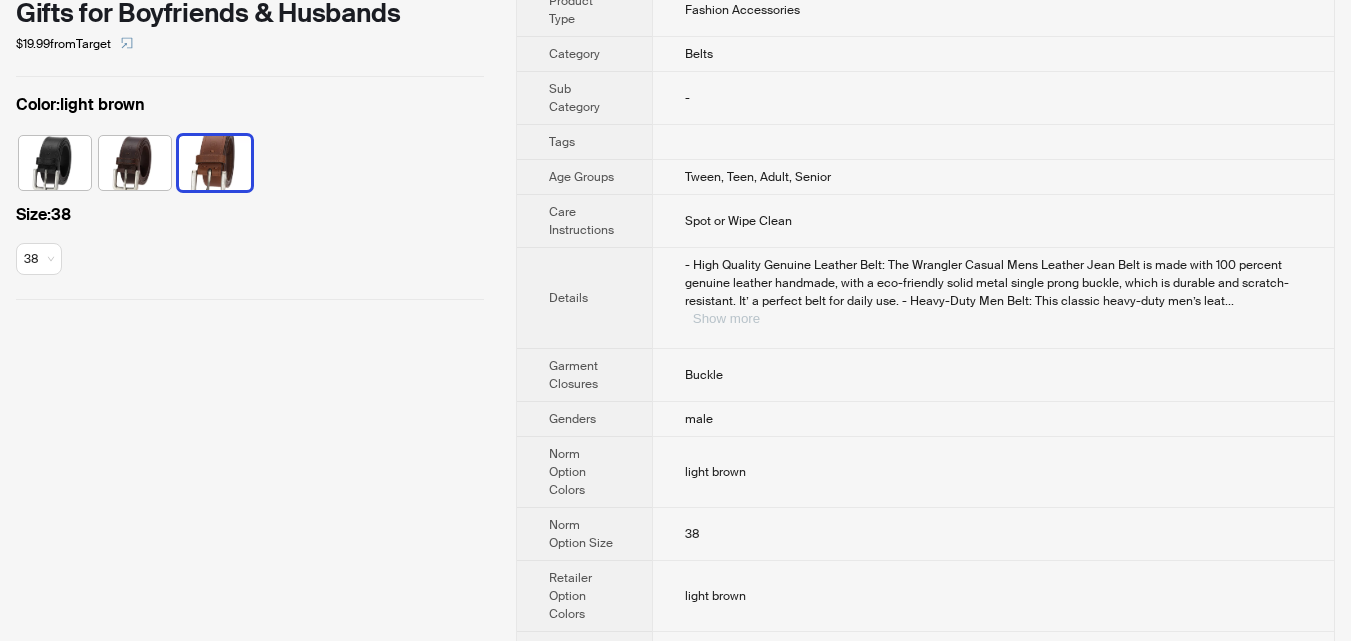 click on "Show more" at bounding box center [726, 318] 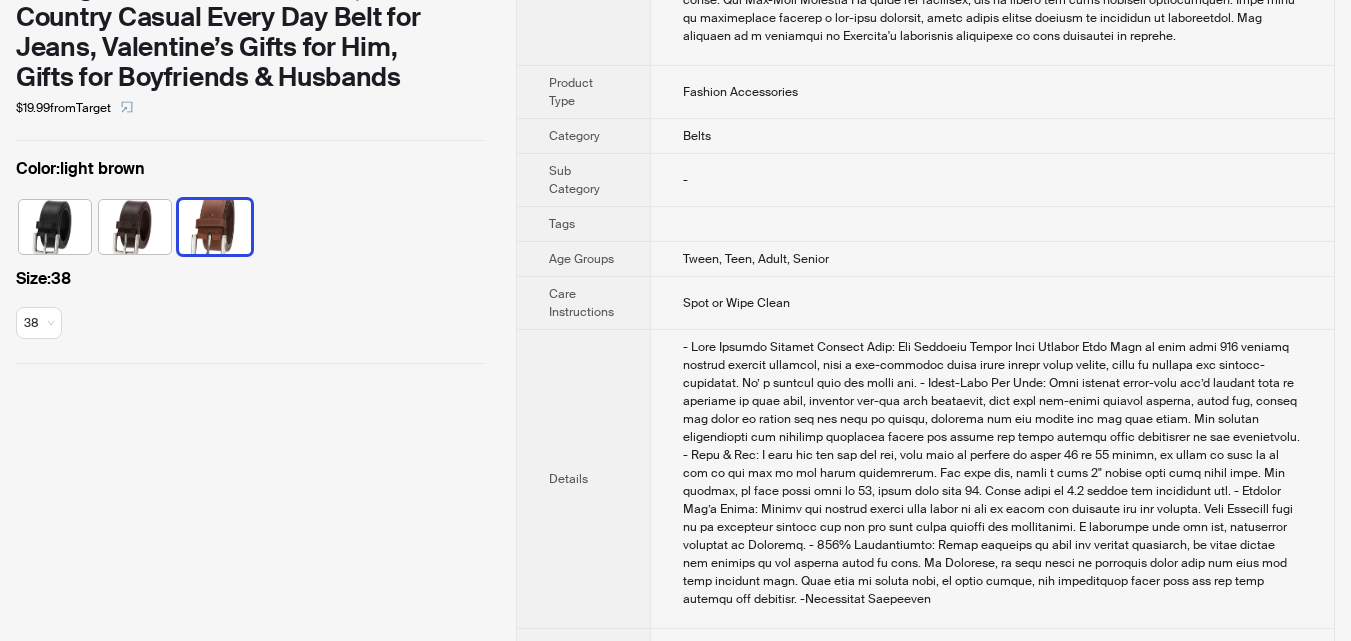 scroll, scrollTop: 400, scrollLeft: 0, axis: vertical 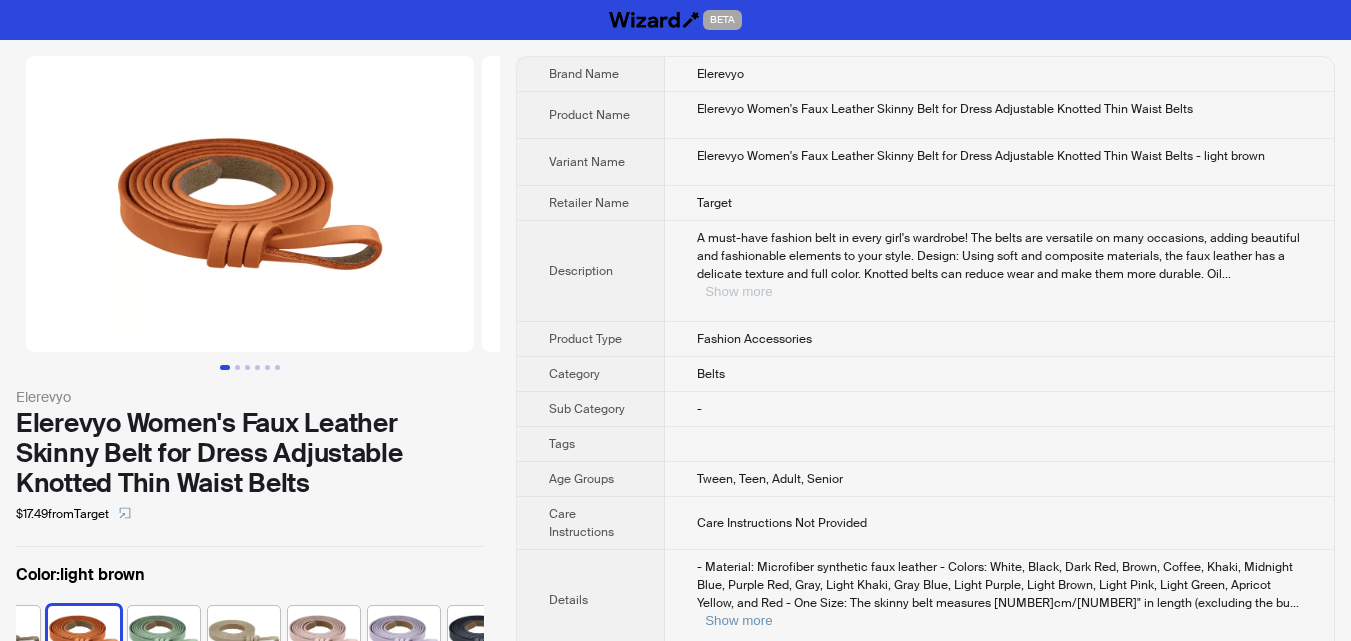 click on "Show more" at bounding box center [738, 291] 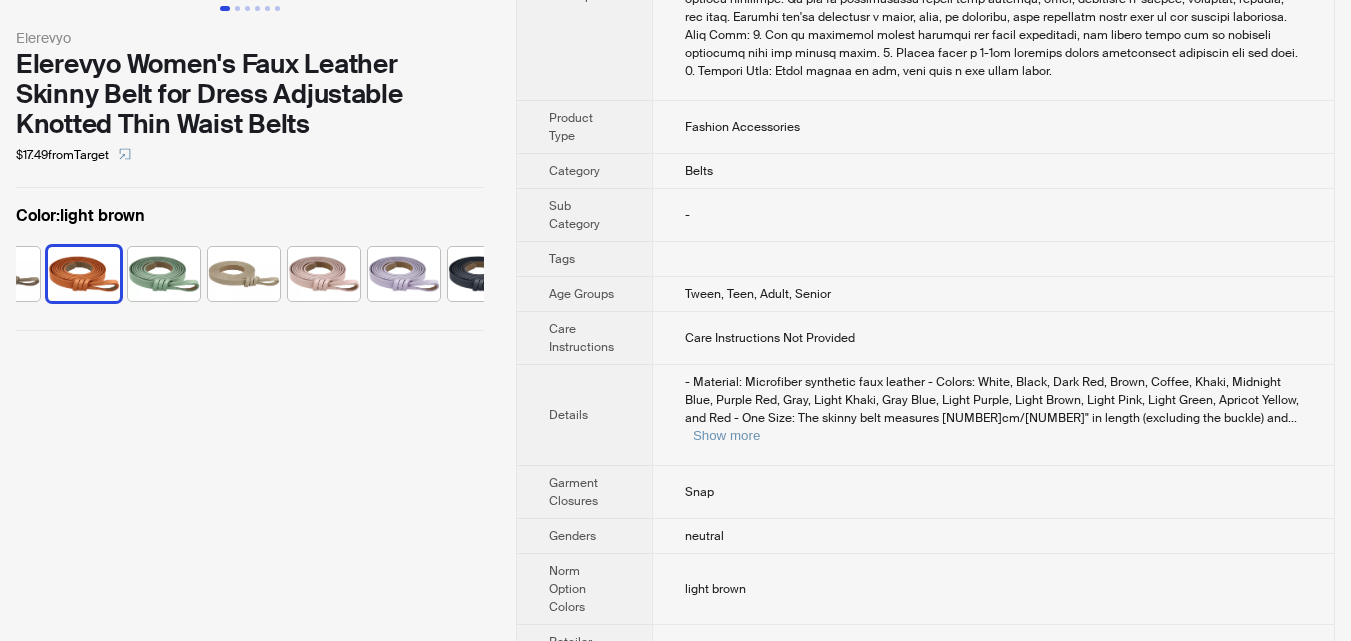 scroll, scrollTop: 400, scrollLeft: 0, axis: vertical 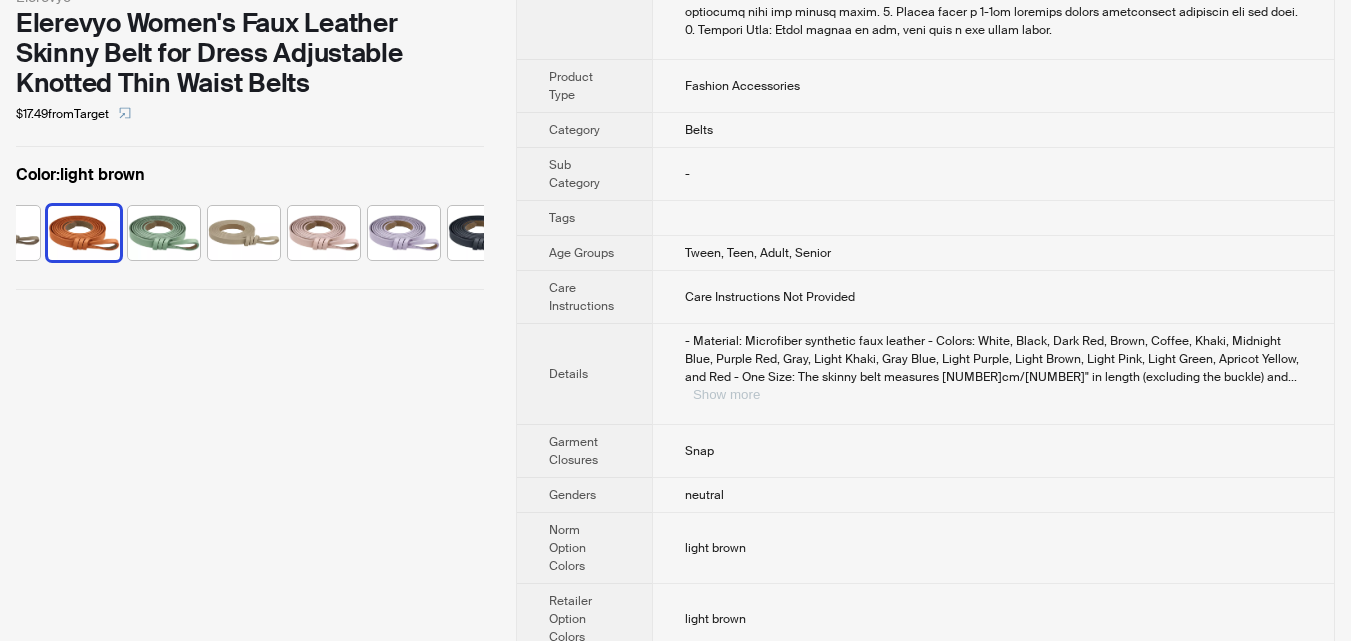 click on "Show more" at bounding box center (726, 394) 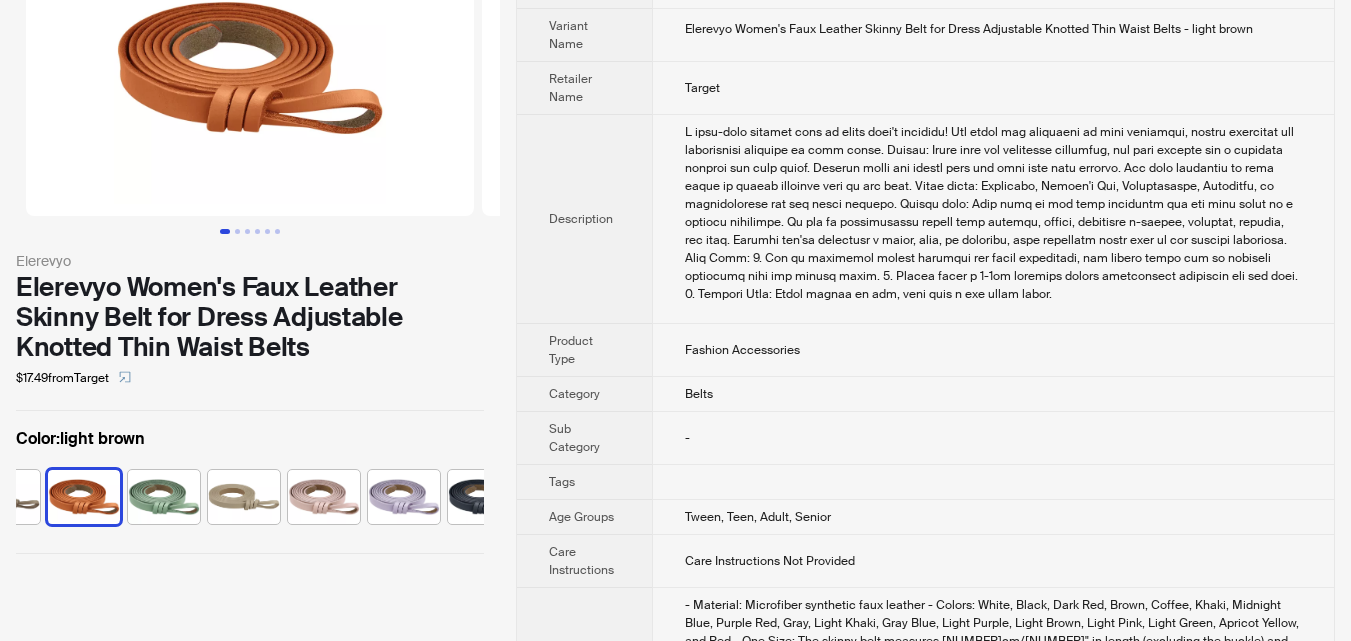 scroll, scrollTop: 100, scrollLeft: 0, axis: vertical 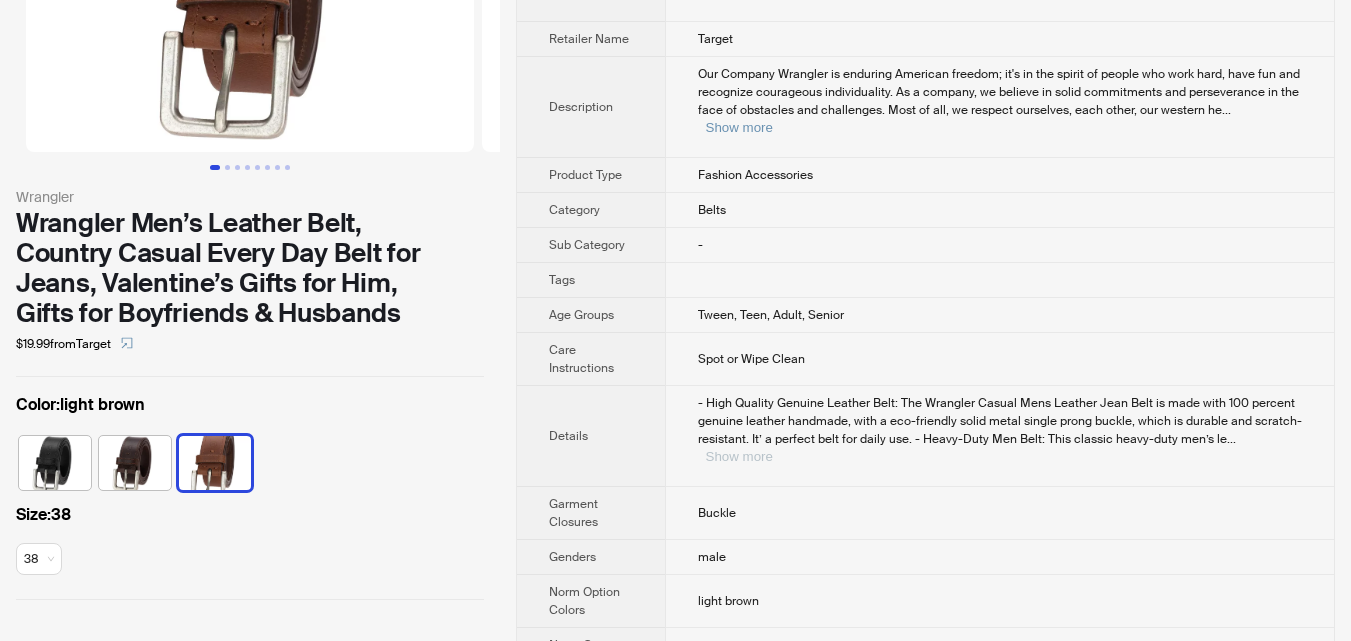 click on "Show more" at bounding box center (739, 456) 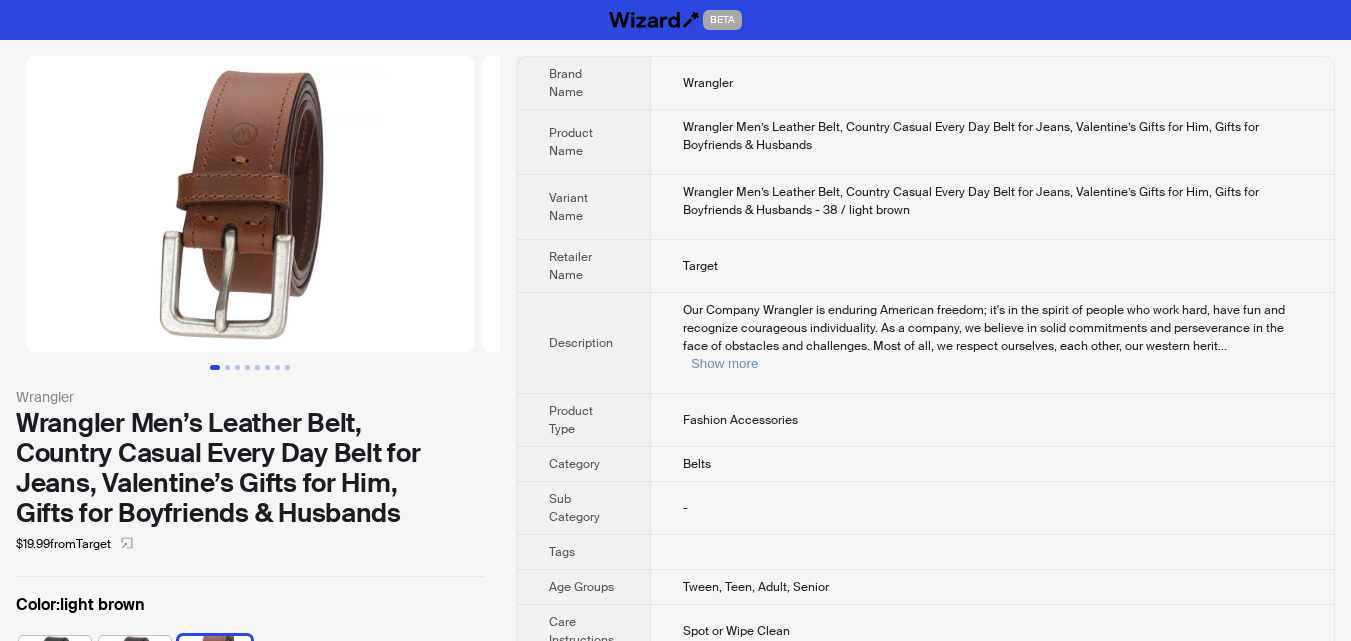 scroll, scrollTop: 409, scrollLeft: 0, axis: vertical 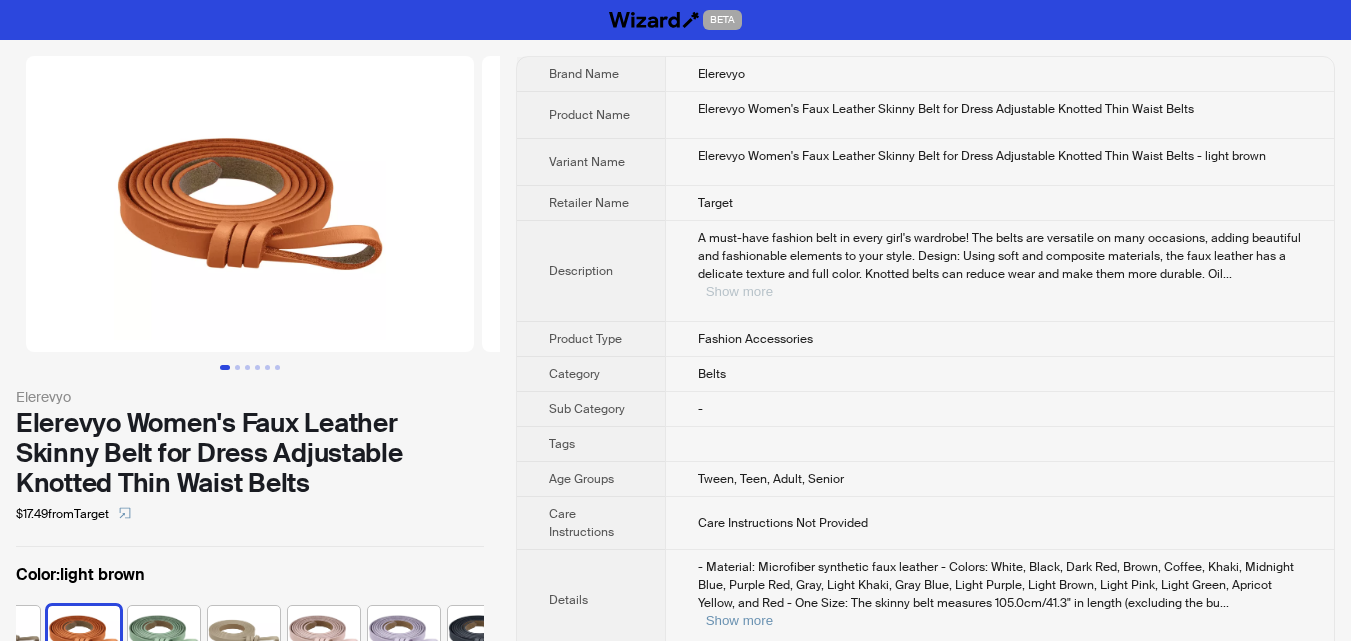 click on "Show more" at bounding box center (739, 291) 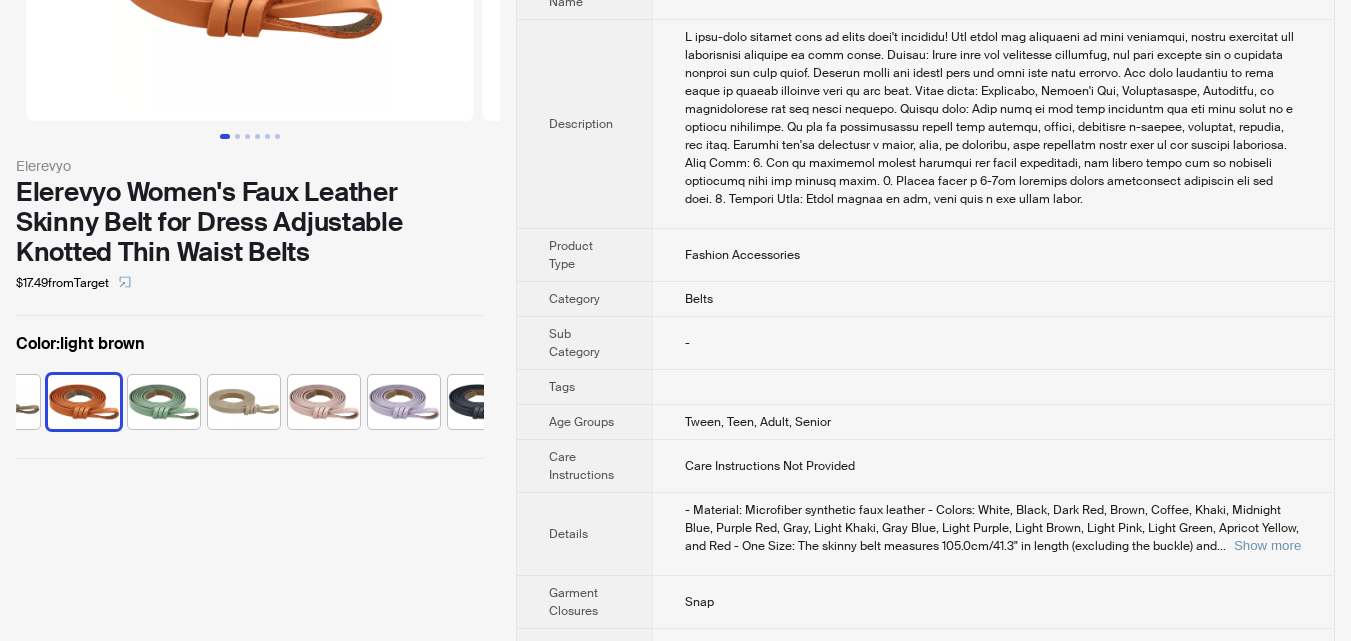 scroll, scrollTop: 300, scrollLeft: 0, axis: vertical 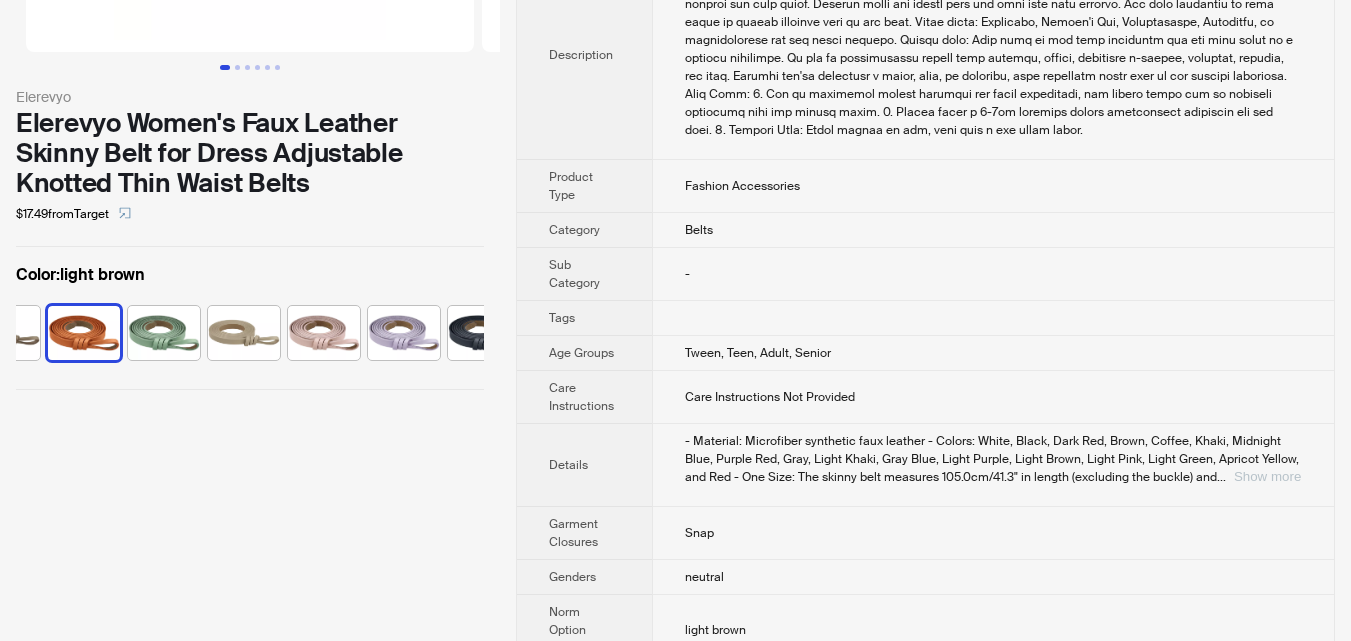 click on "Show more" at bounding box center (1267, 476) 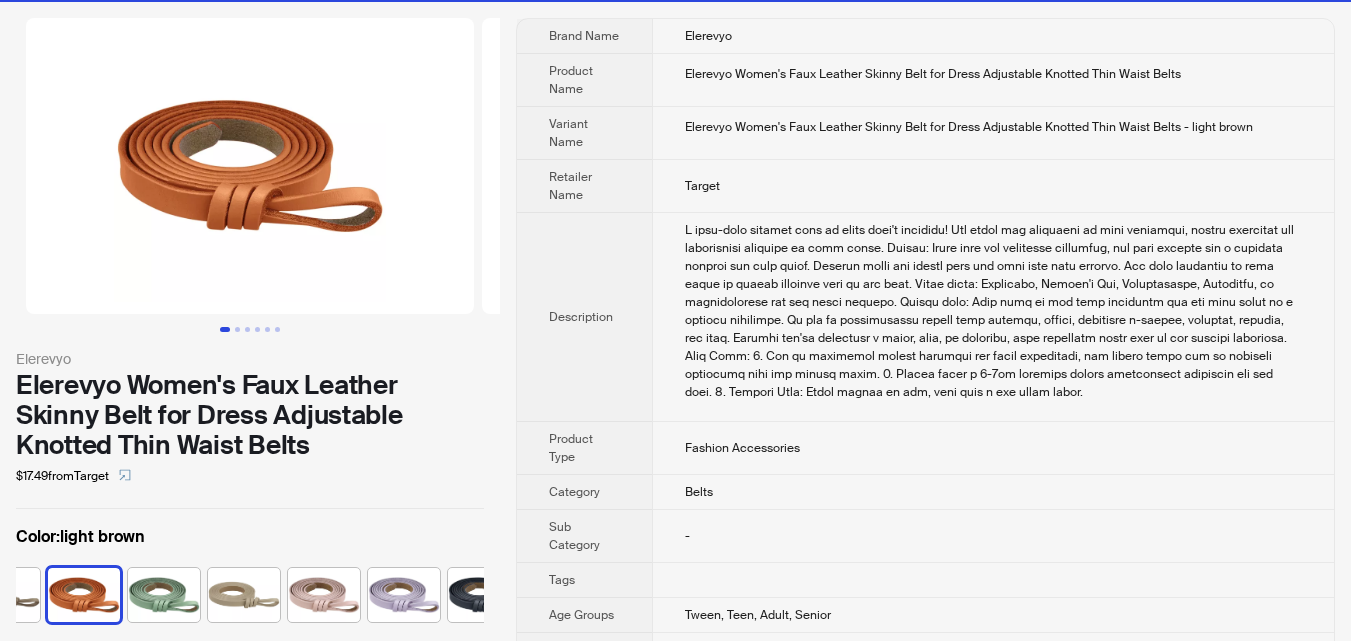 scroll, scrollTop: 0, scrollLeft: 0, axis: both 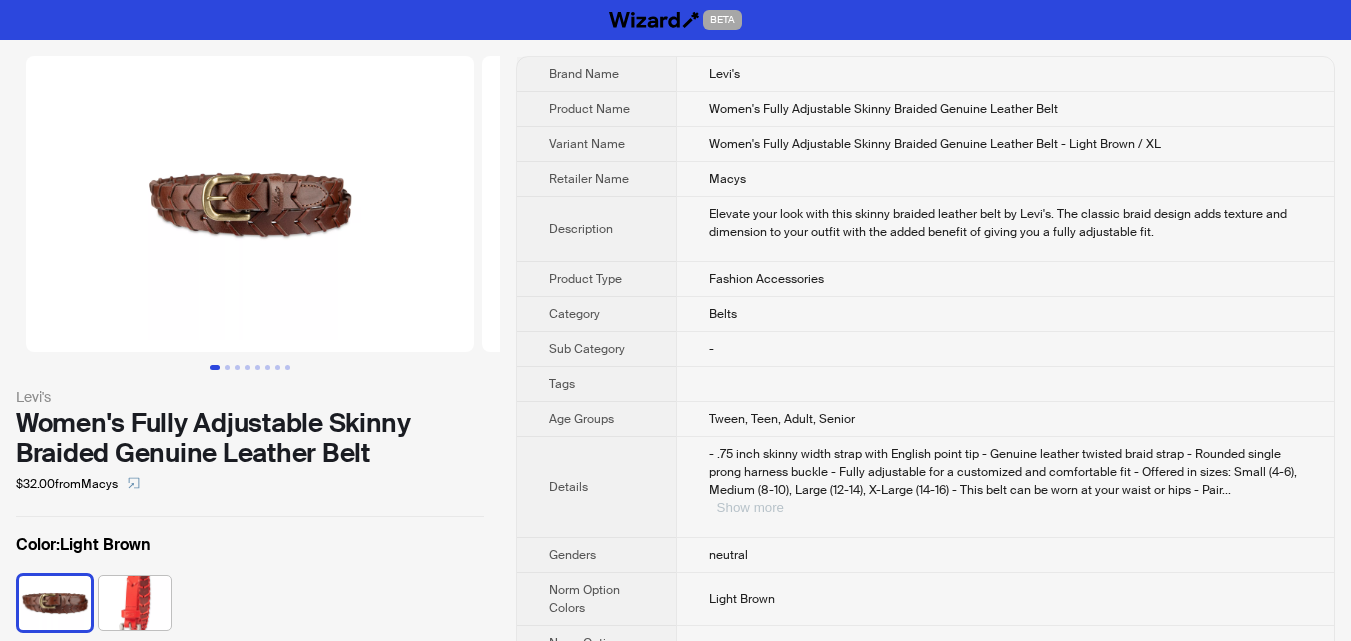 click on "Show more" at bounding box center [750, 507] 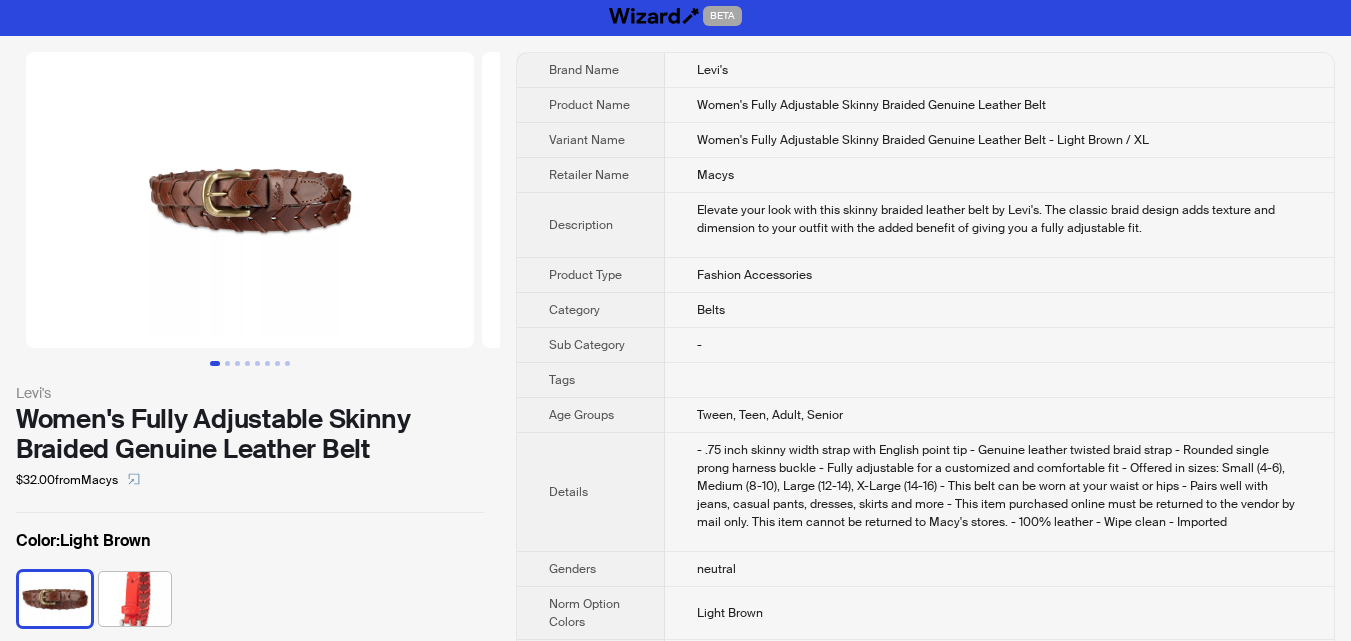 scroll, scrollTop: 0, scrollLeft: 0, axis: both 